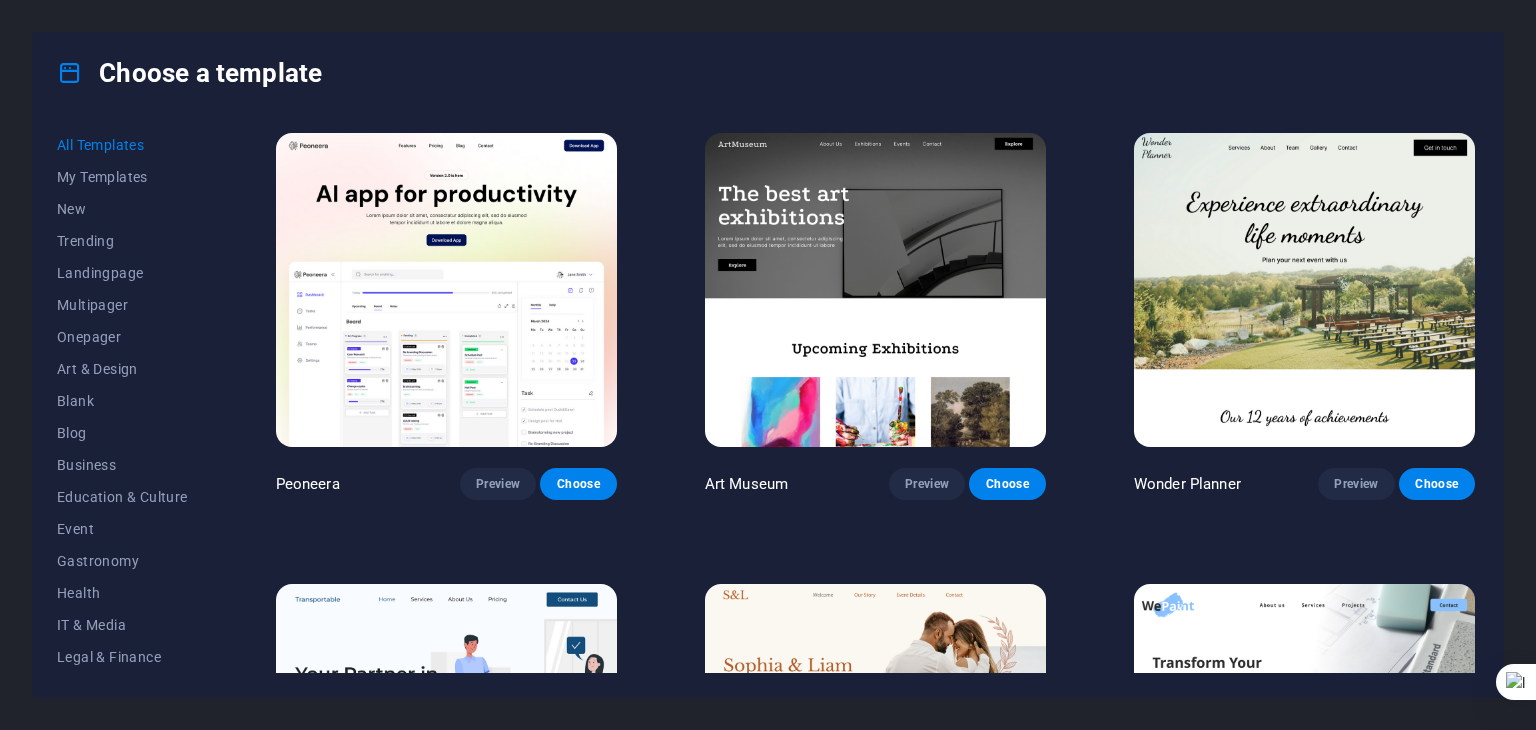 scroll, scrollTop: 0, scrollLeft: 0, axis: both 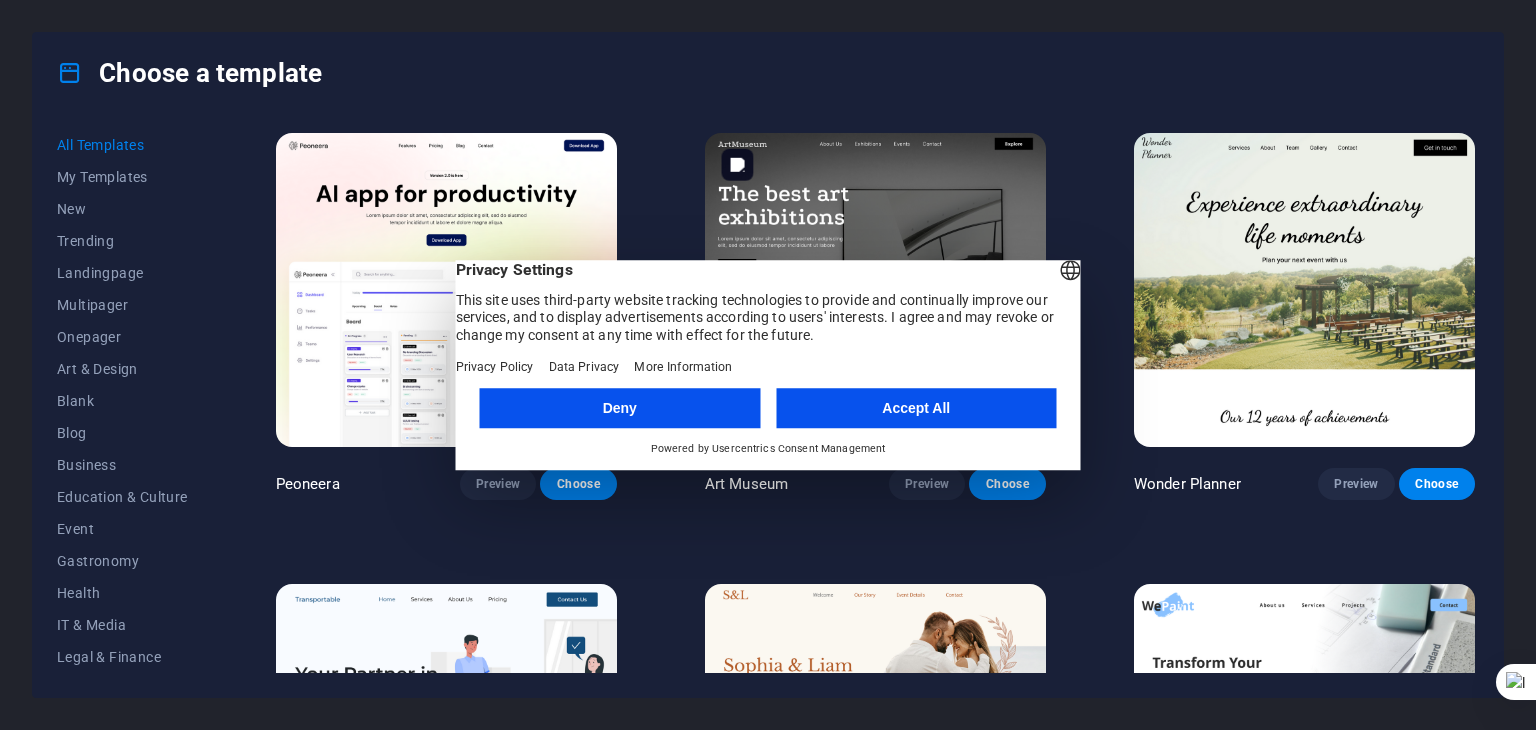 click on "Accept All" at bounding box center (916, 408) 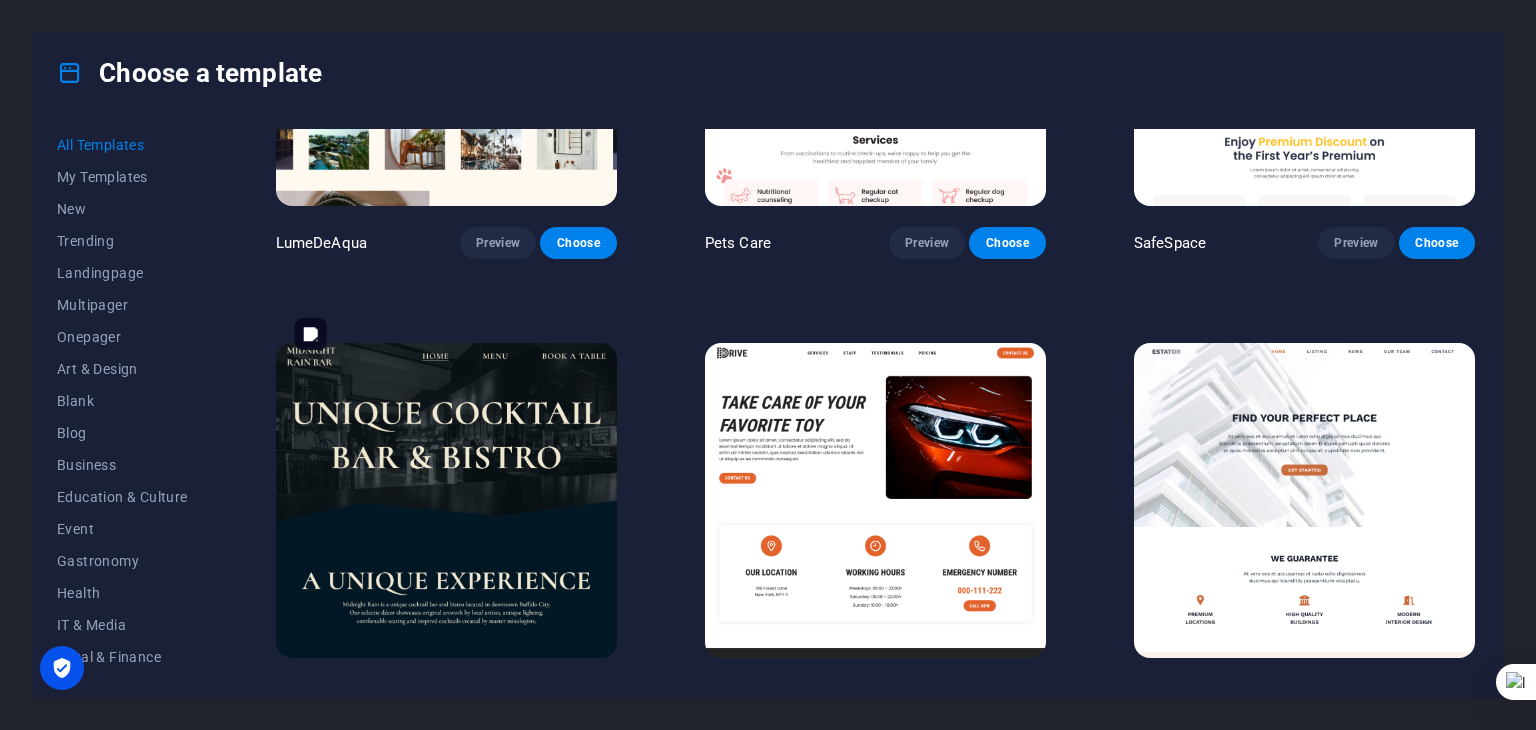 scroll, scrollTop: 3500, scrollLeft: 0, axis: vertical 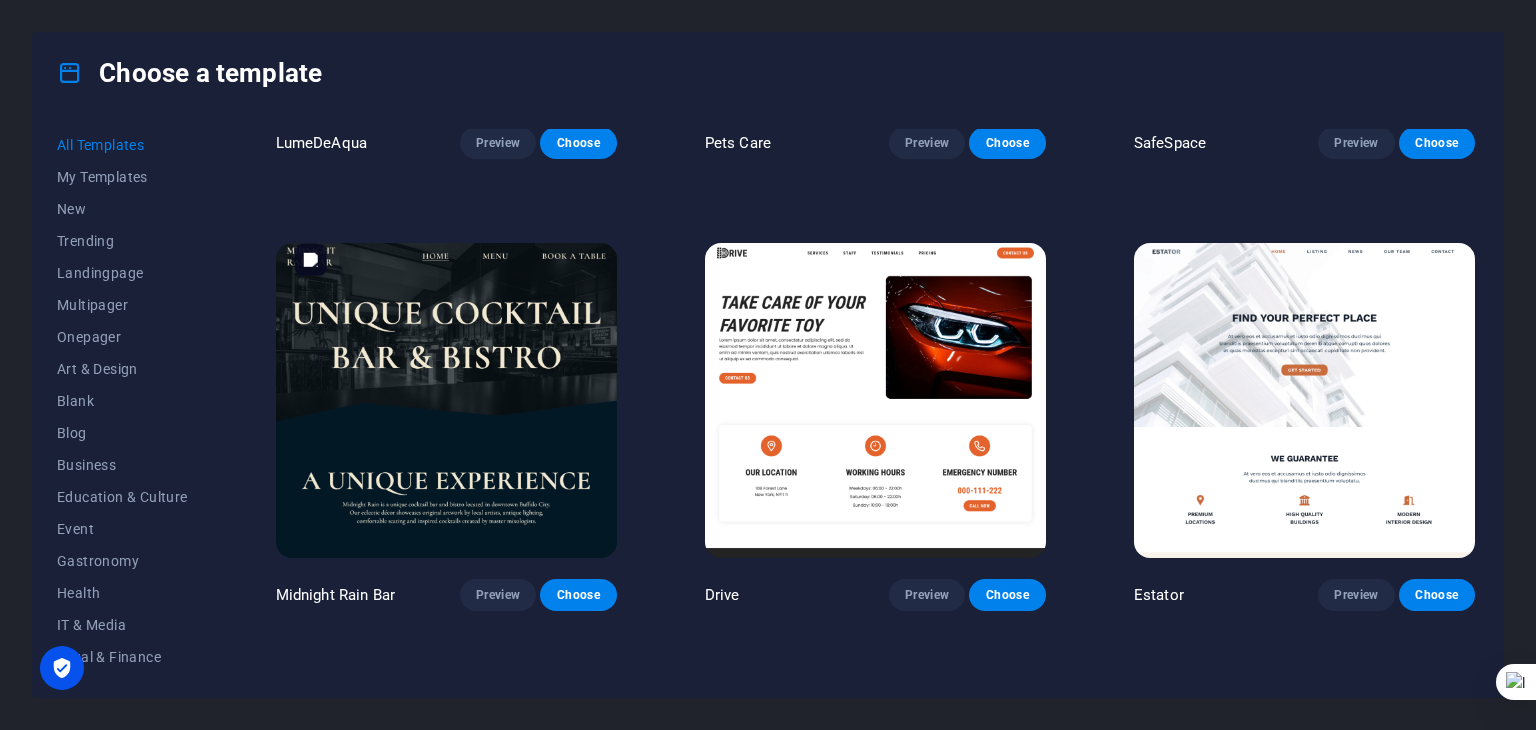 click at bounding box center [446, 400] 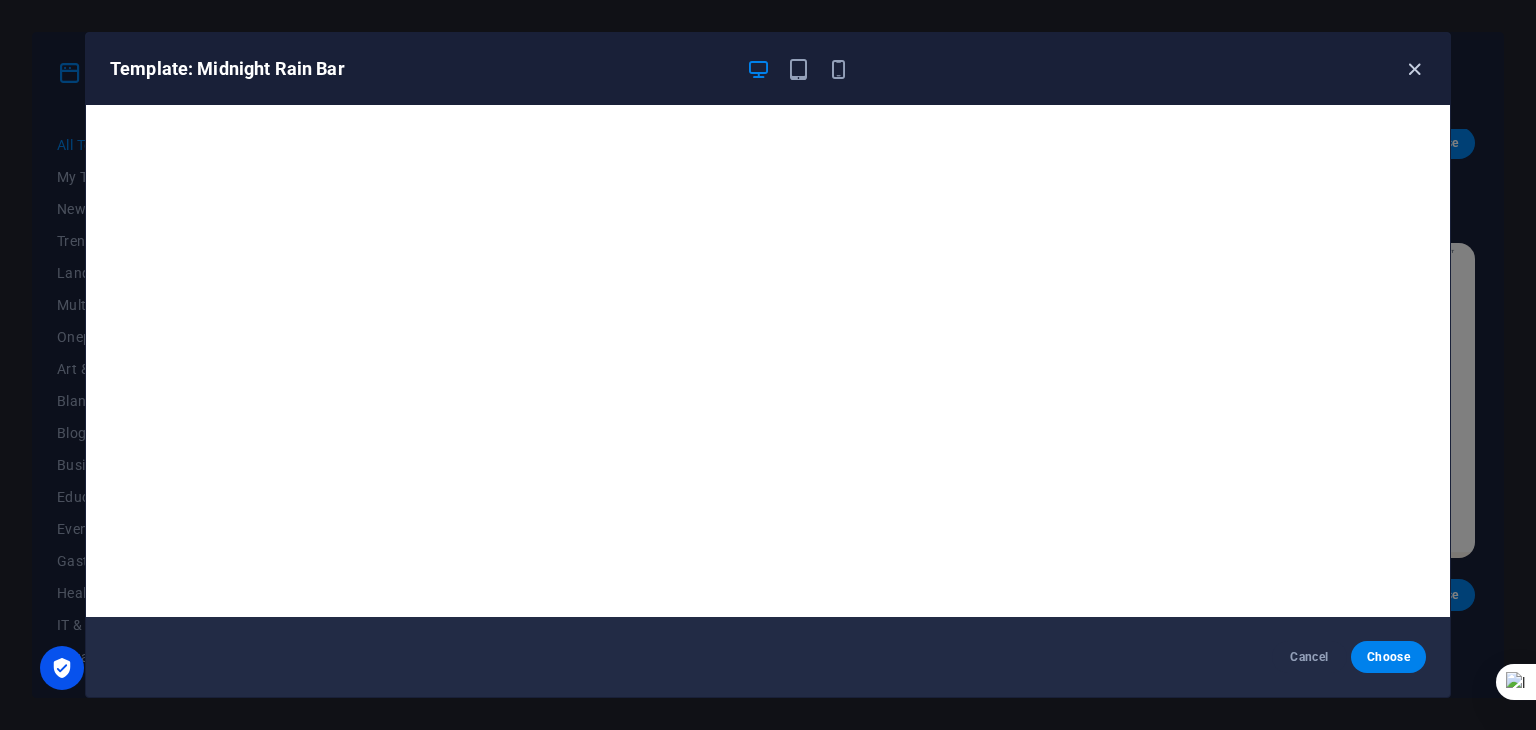 click at bounding box center (1414, 69) 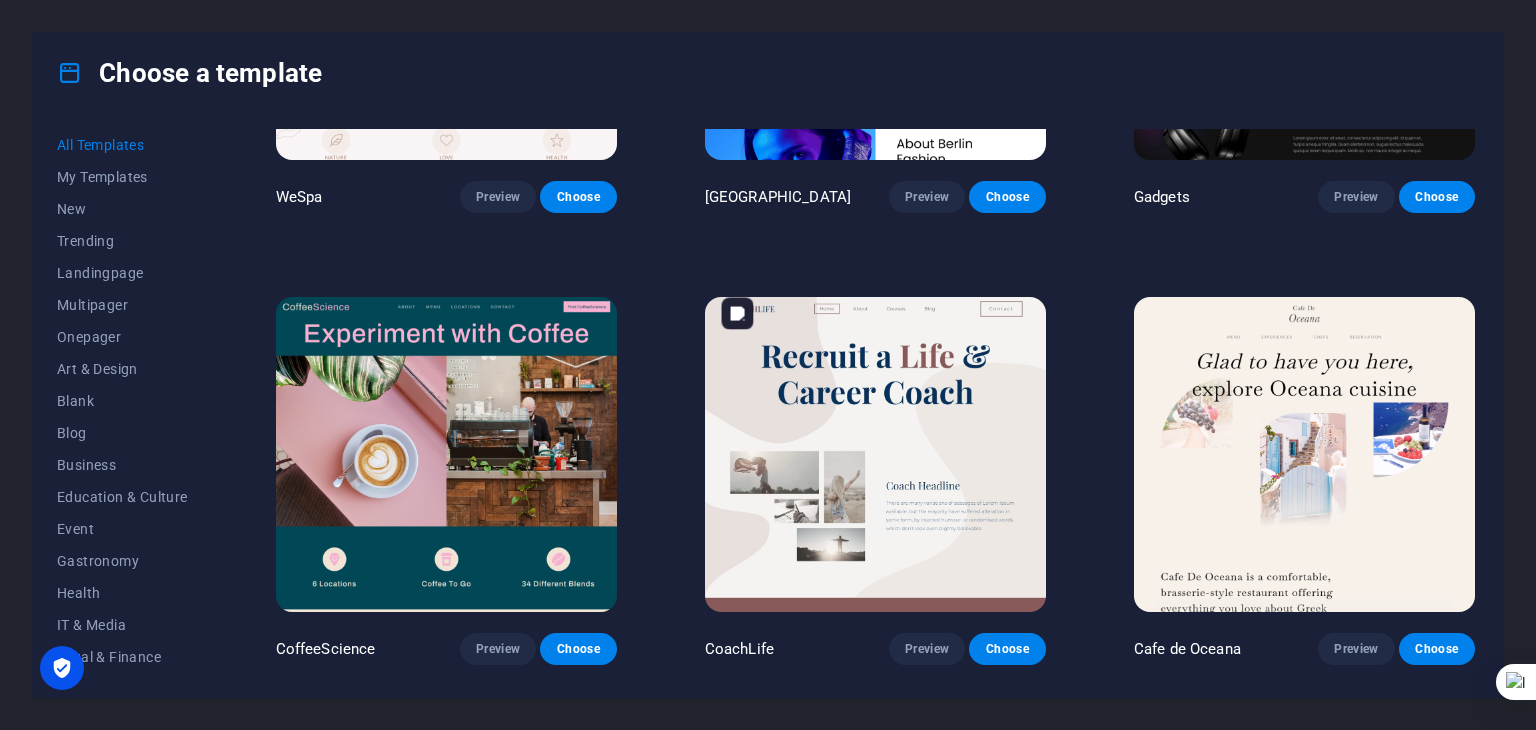 scroll, scrollTop: 4700, scrollLeft: 0, axis: vertical 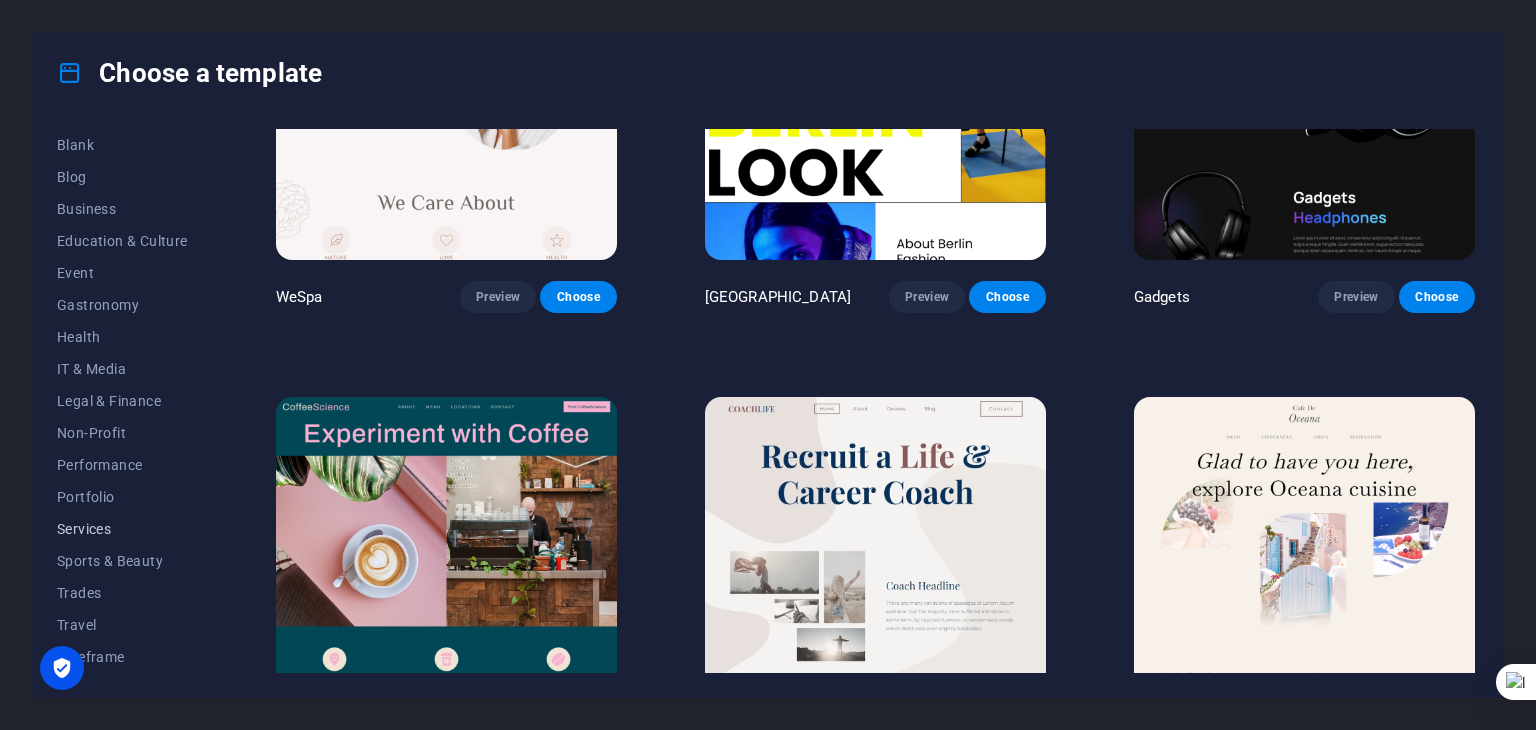 click on "Services" at bounding box center [122, 529] 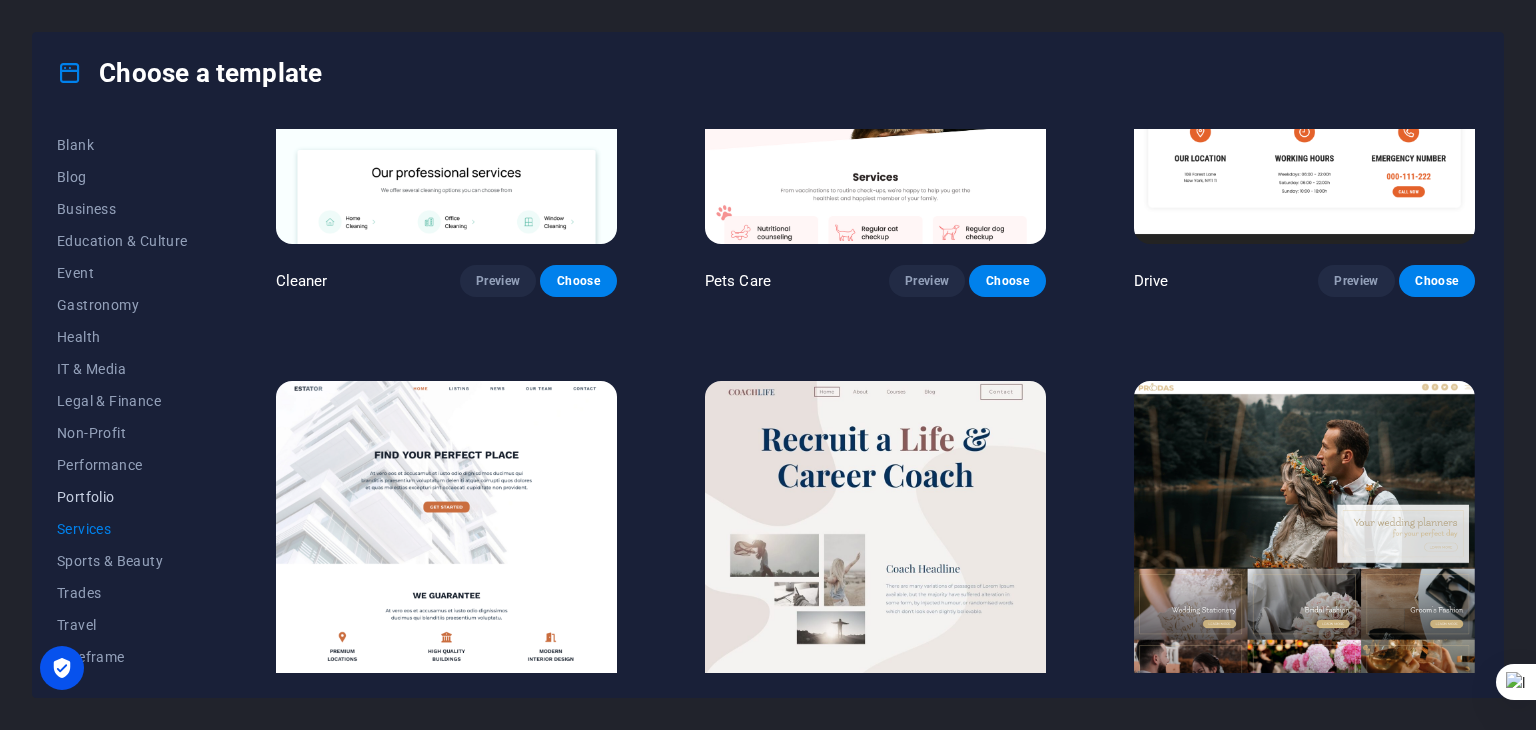 click on "Portfolio" at bounding box center (122, 497) 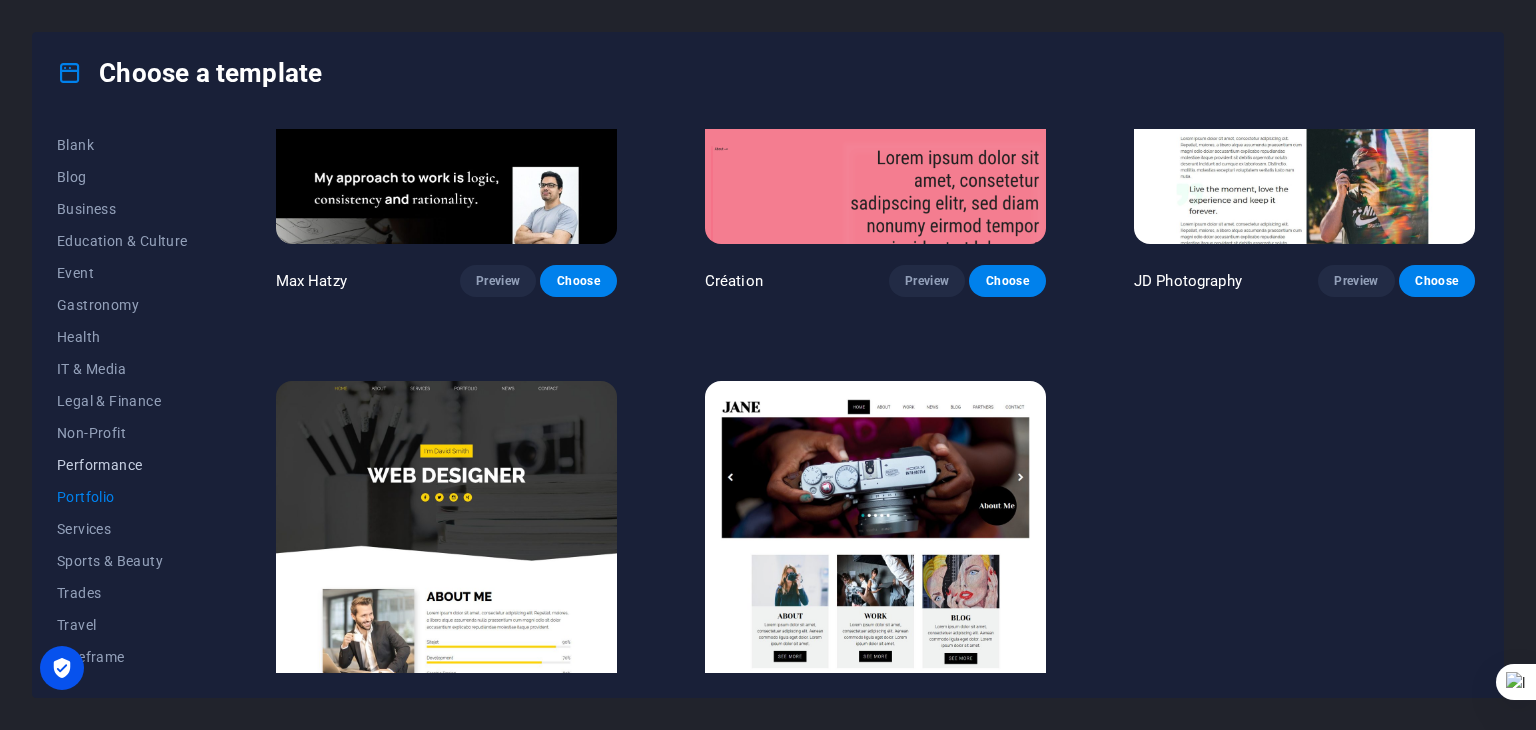 click on "Performance" at bounding box center [122, 465] 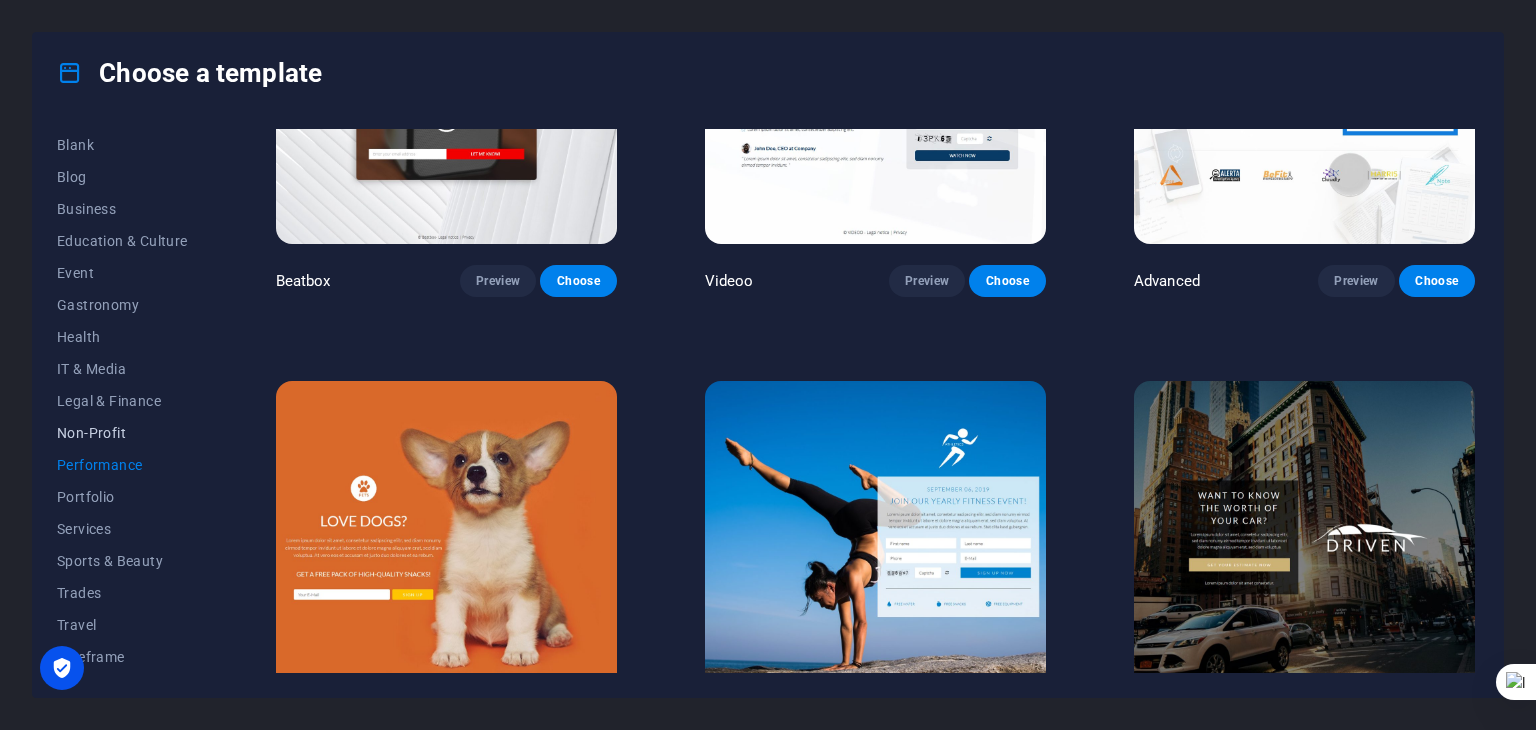 click on "Non-Profit" at bounding box center [122, 433] 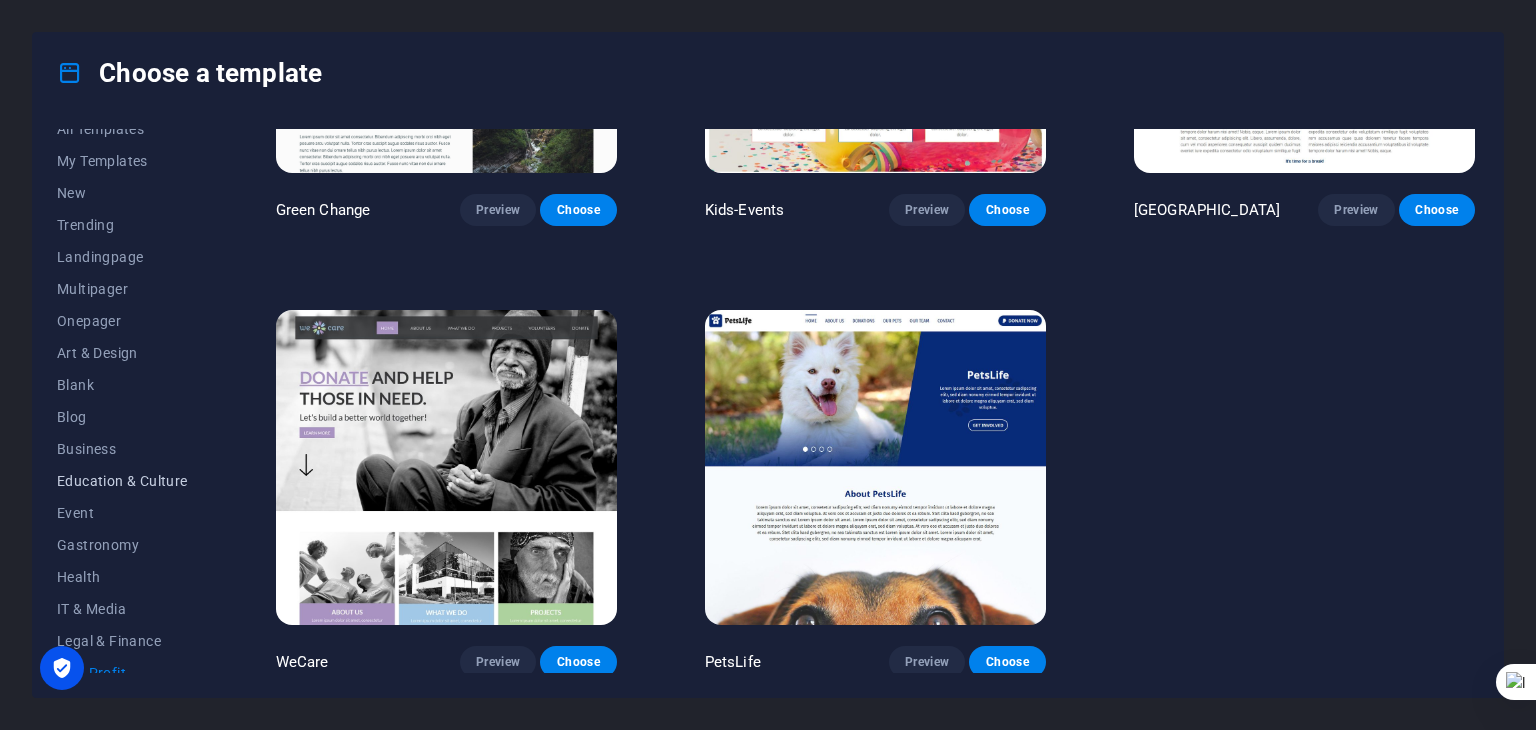 scroll, scrollTop: 0, scrollLeft: 0, axis: both 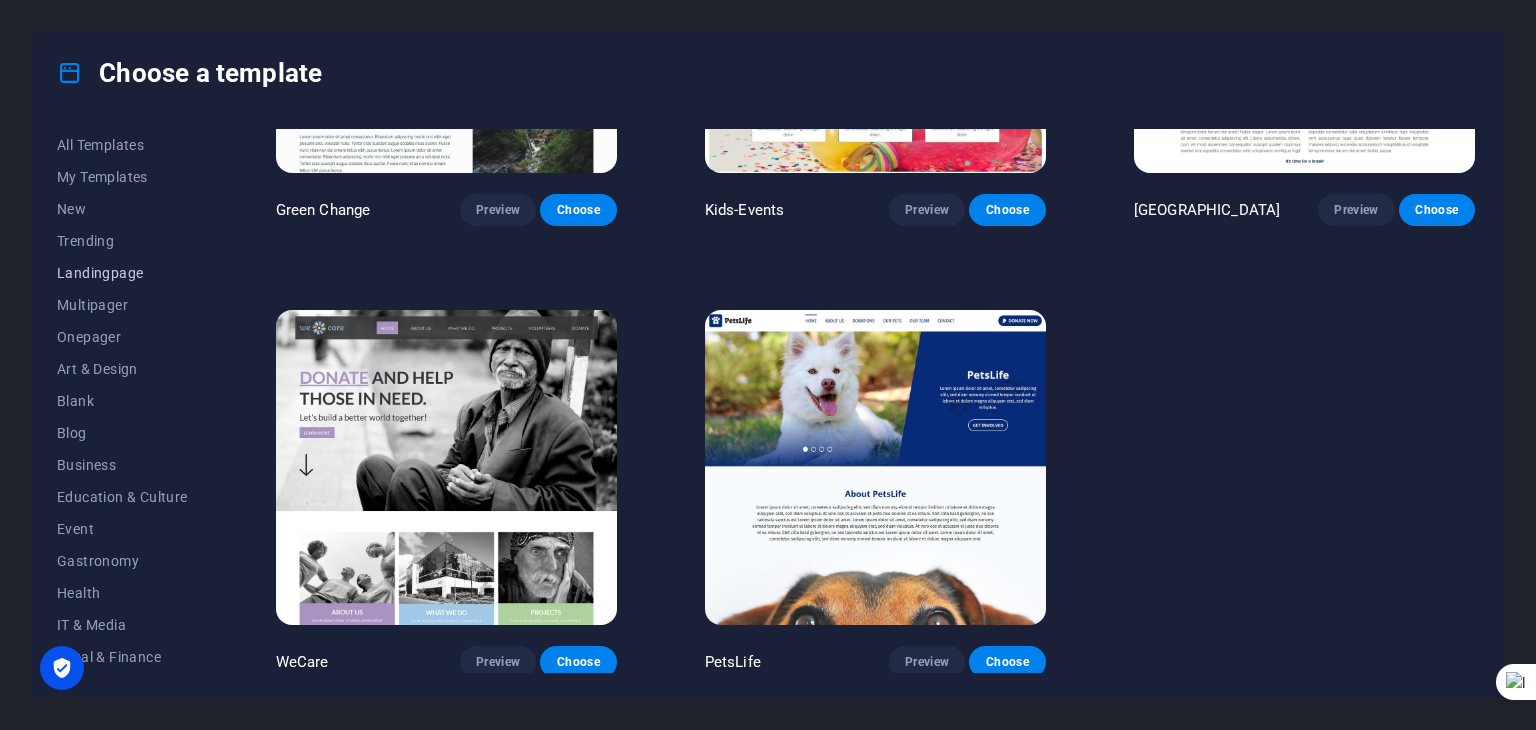 click on "Landingpage" at bounding box center [122, 273] 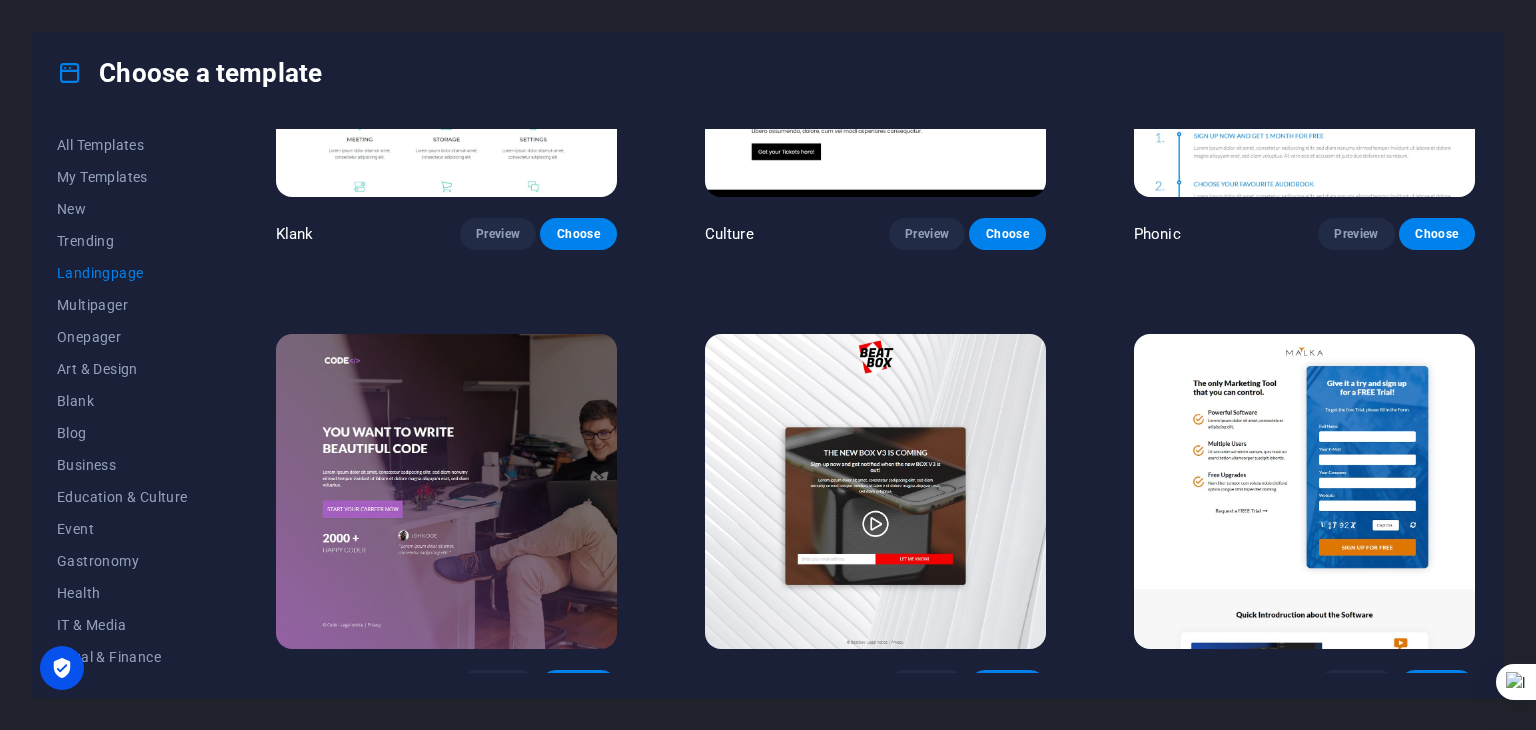 scroll, scrollTop: 300, scrollLeft: 0, axis: vertical 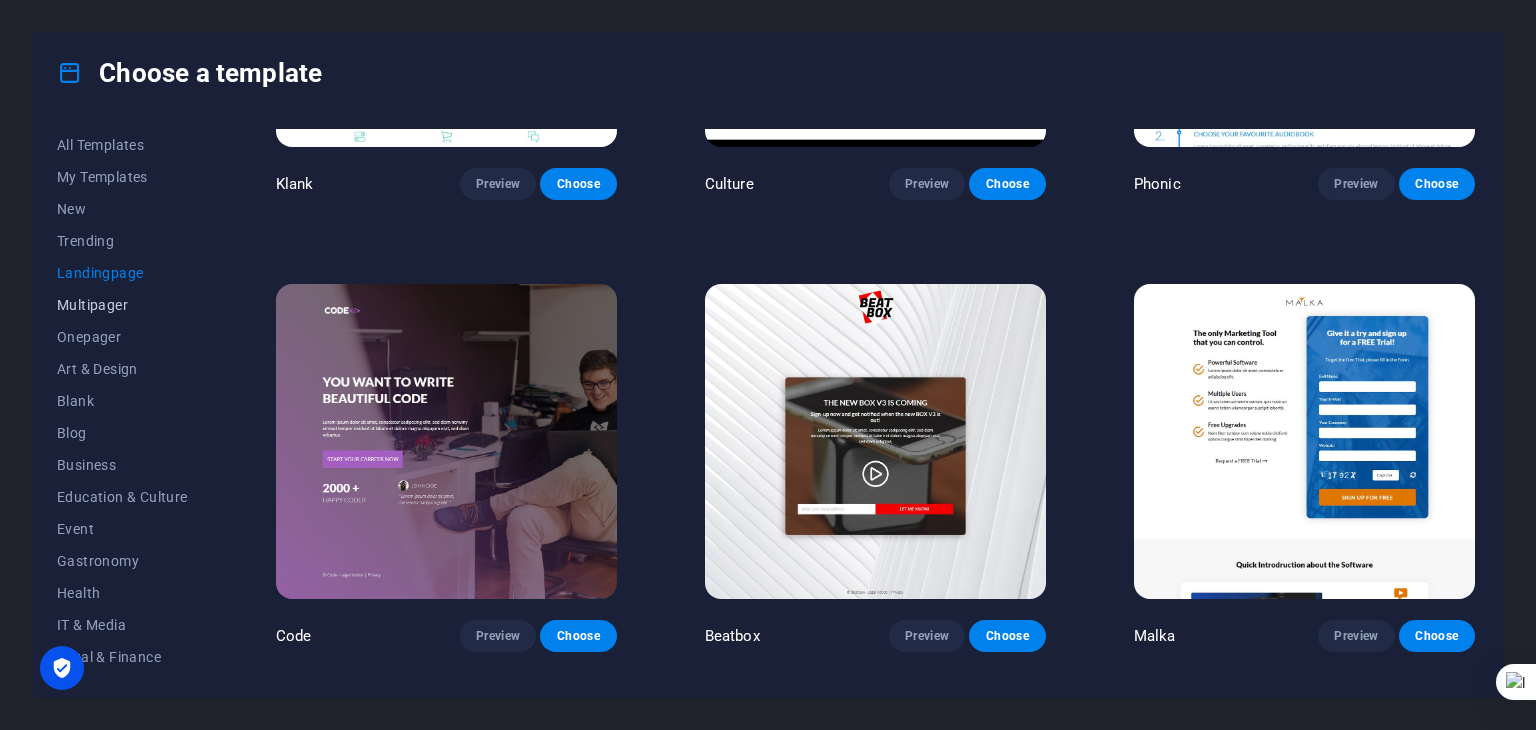 click on "Multipager" at bounding box center [122, 305] 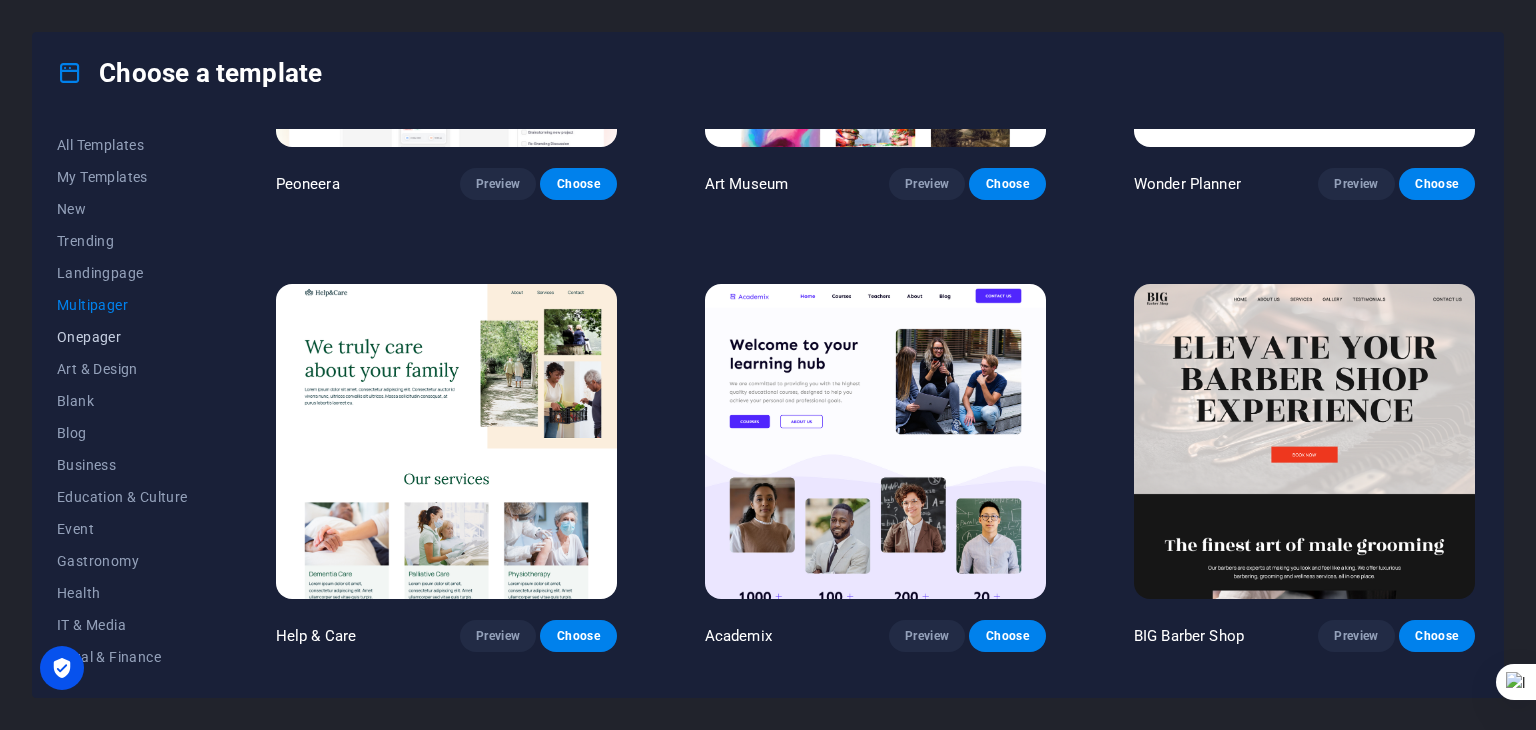 click on "Onepager" at bounding box center [122, 337] 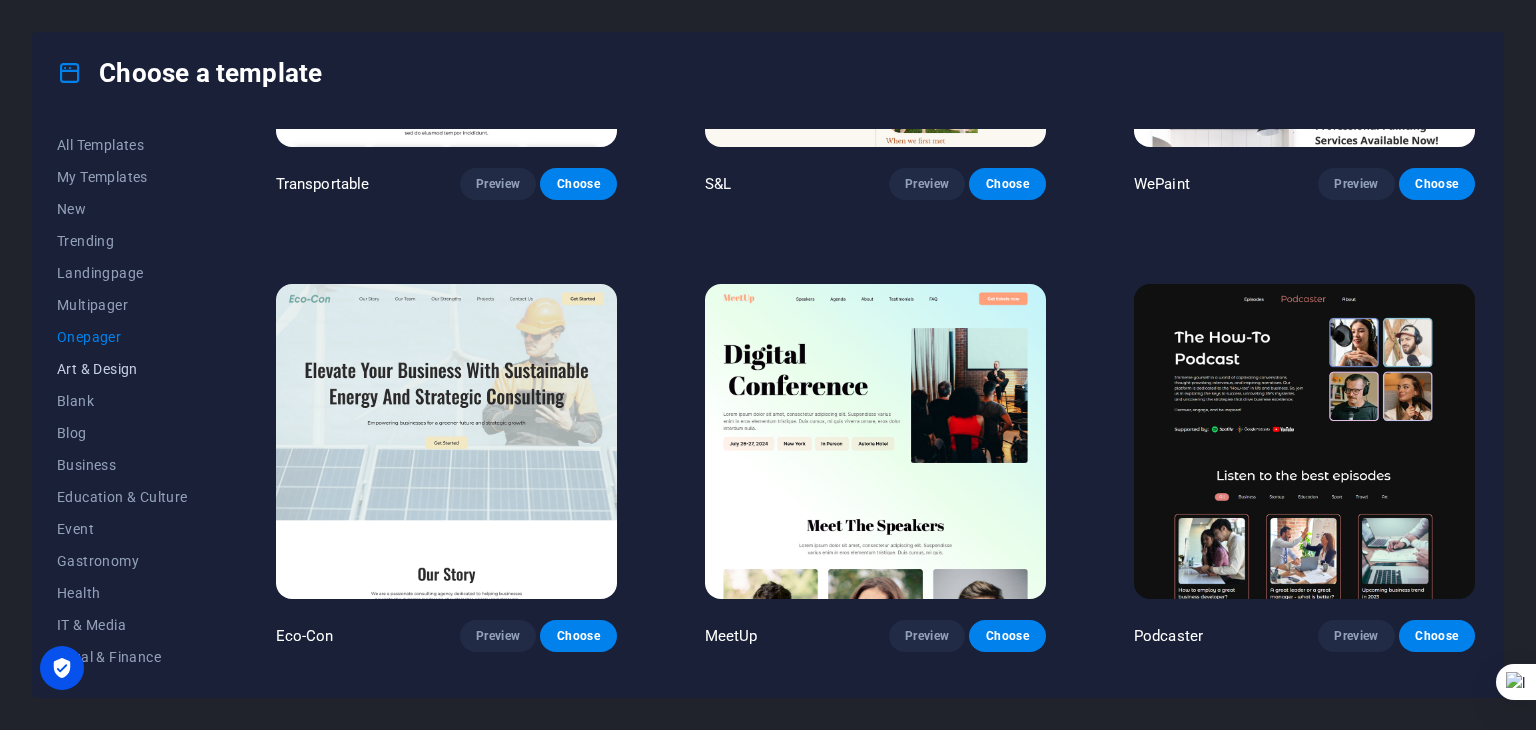 click on "Art & Design" at bounding box center [122, 369] 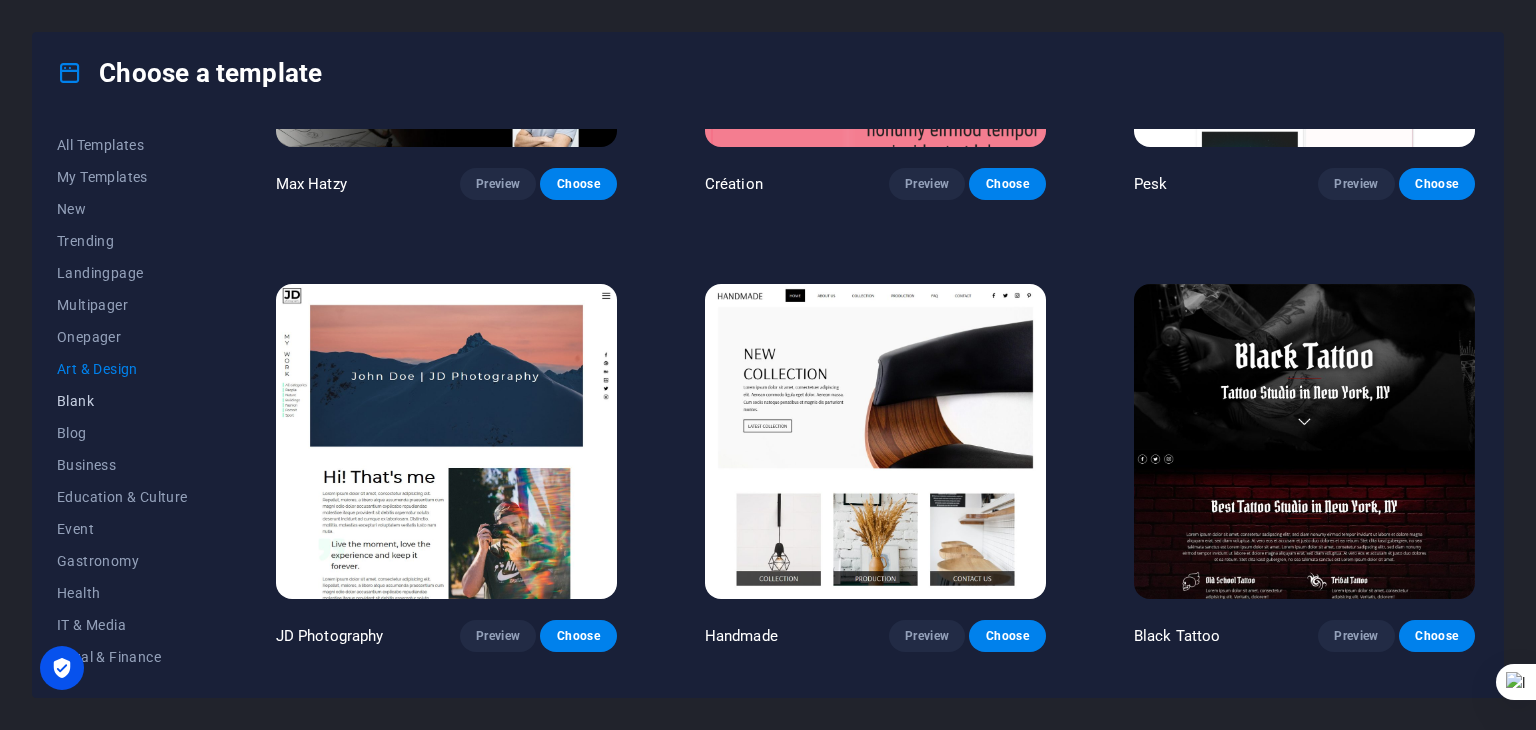 click on "Blank" at bounding box center (122, 401) 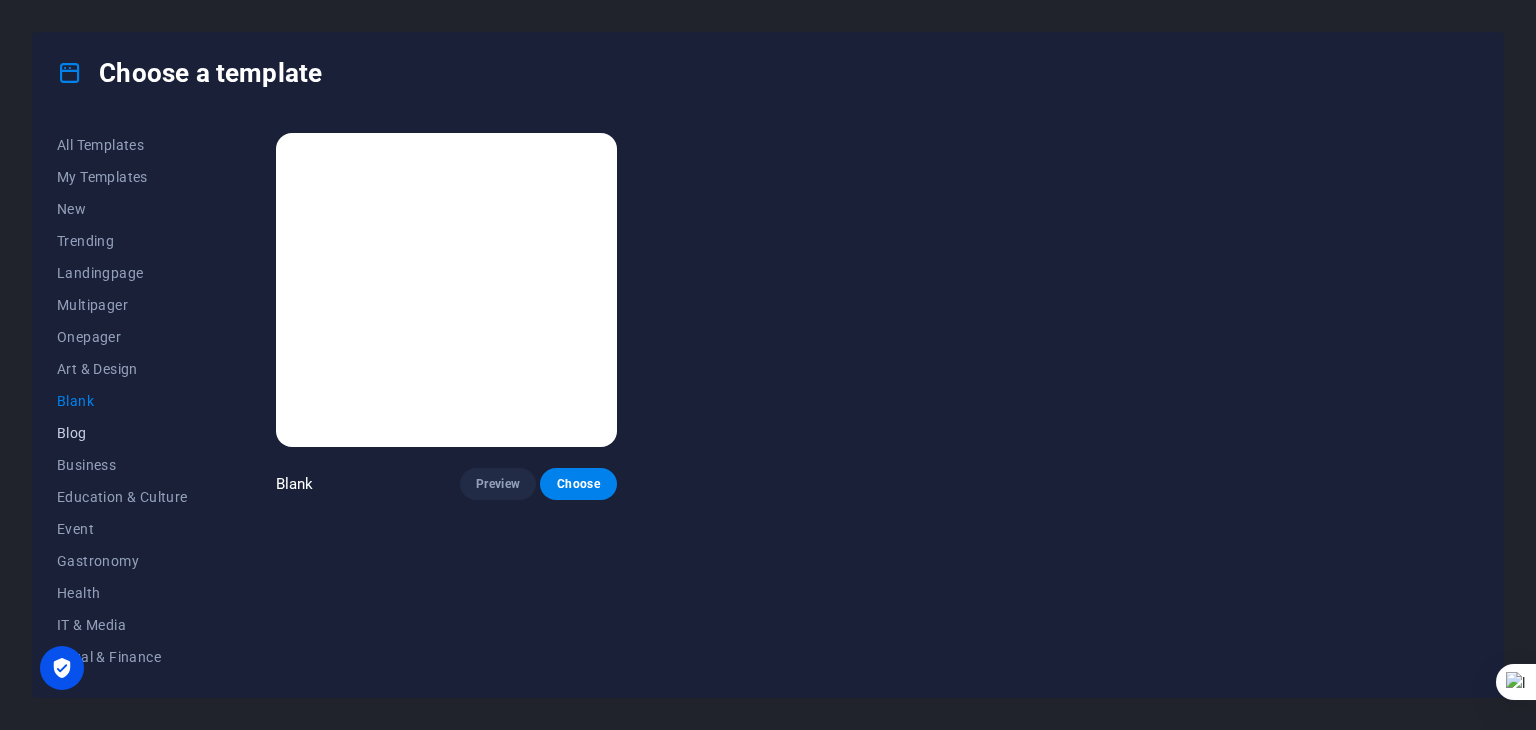 click on "Blog" at bounding box center (122, 433) 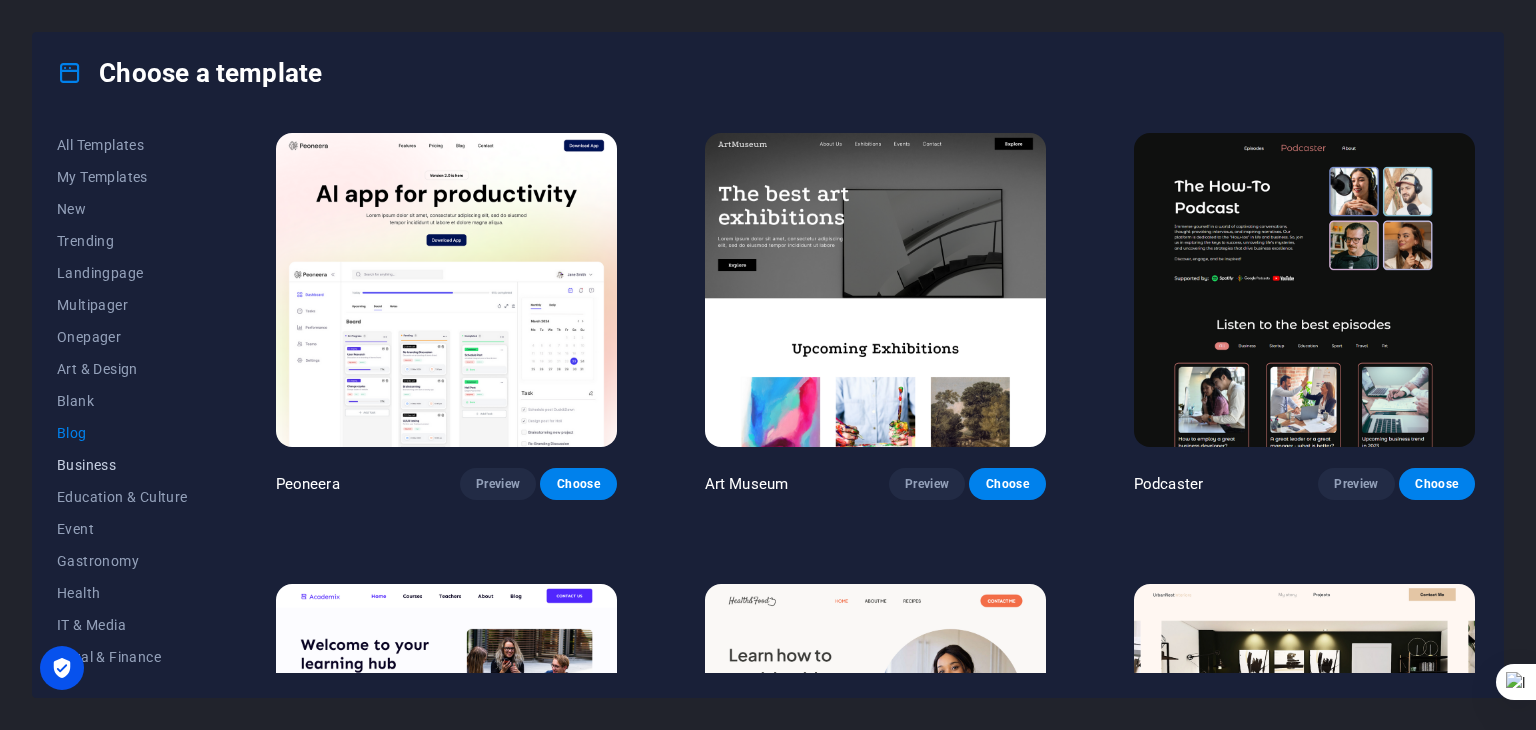 click on "Business" at bounding box center [122, 465] 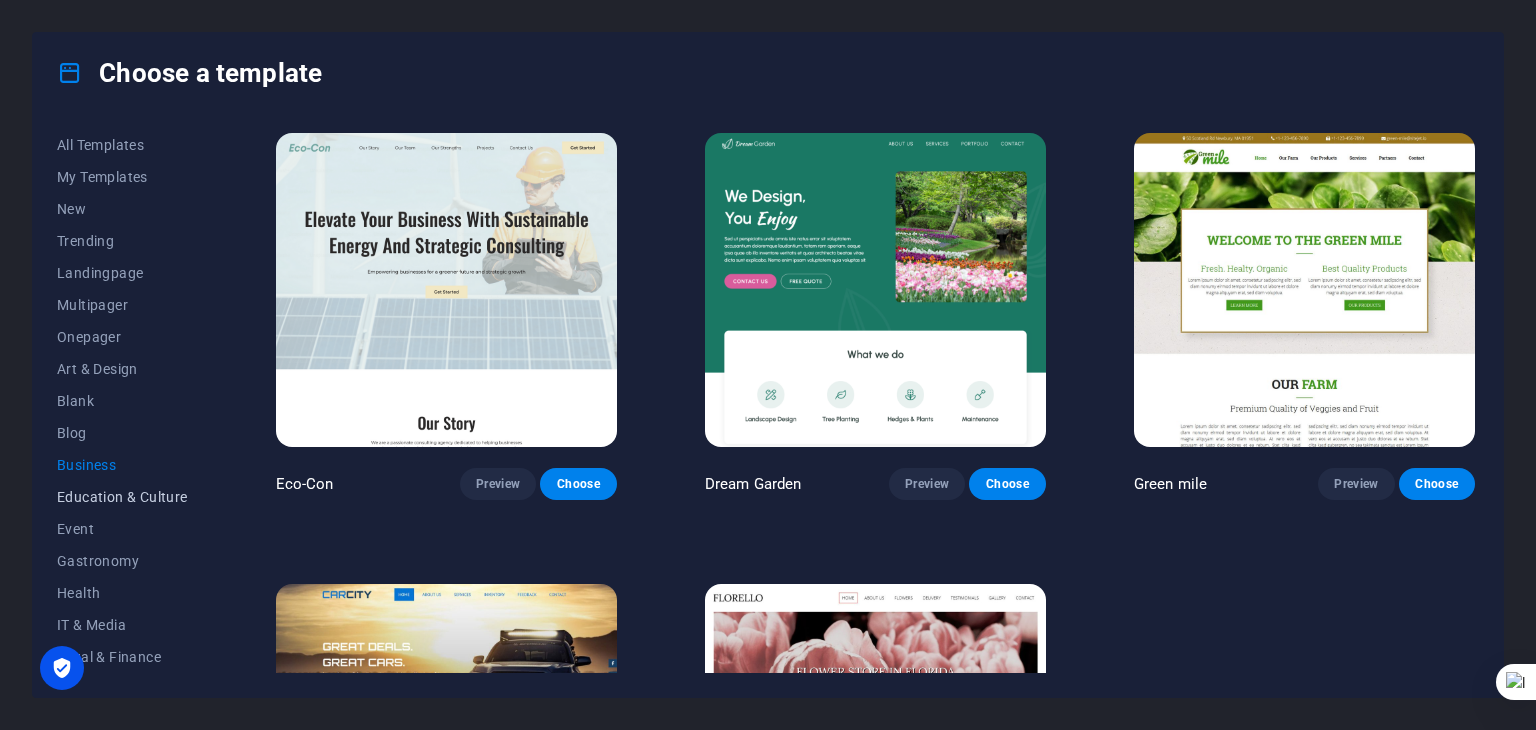 click on "Education & Culture" at bounding box center [122, 497] 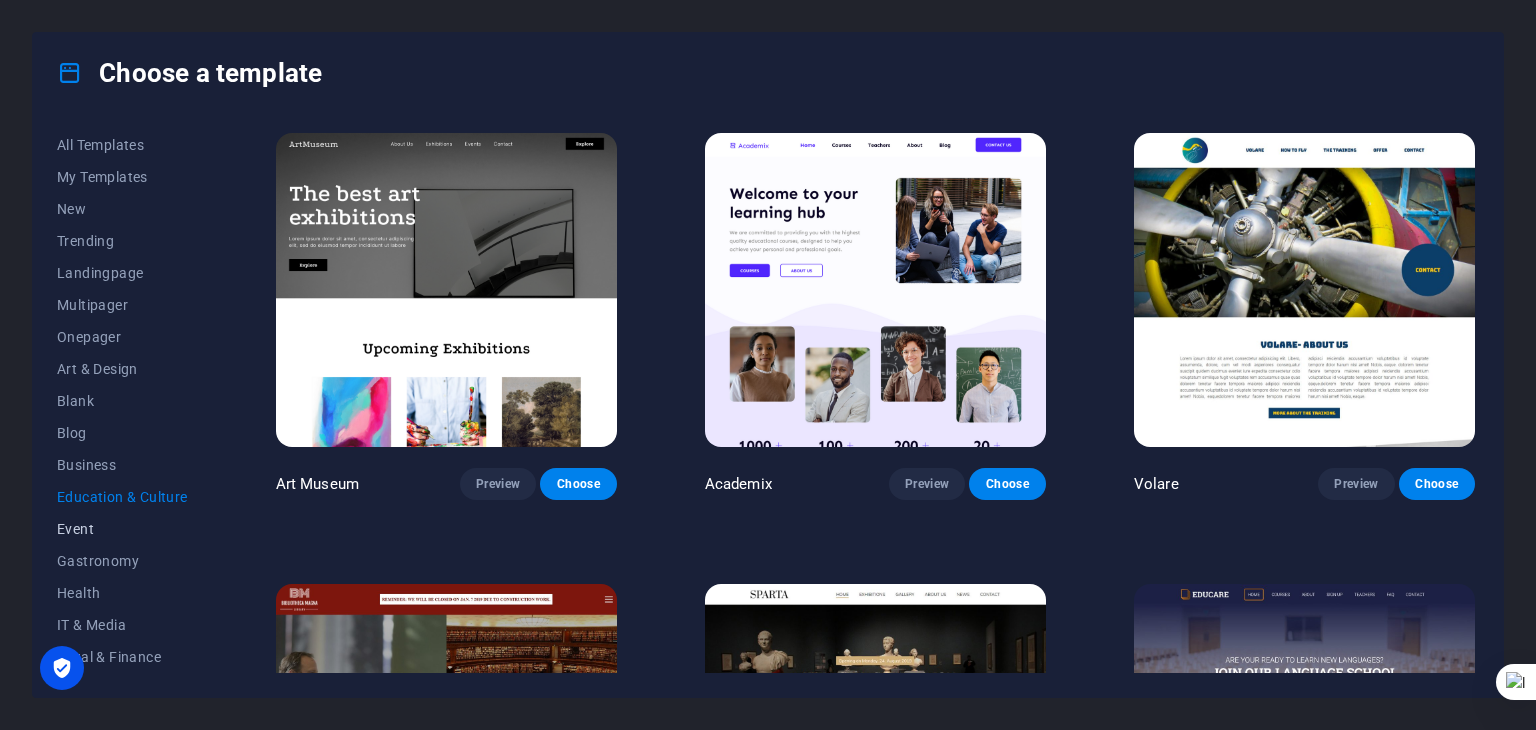 click on "Event" at bounding box center (122, 529) 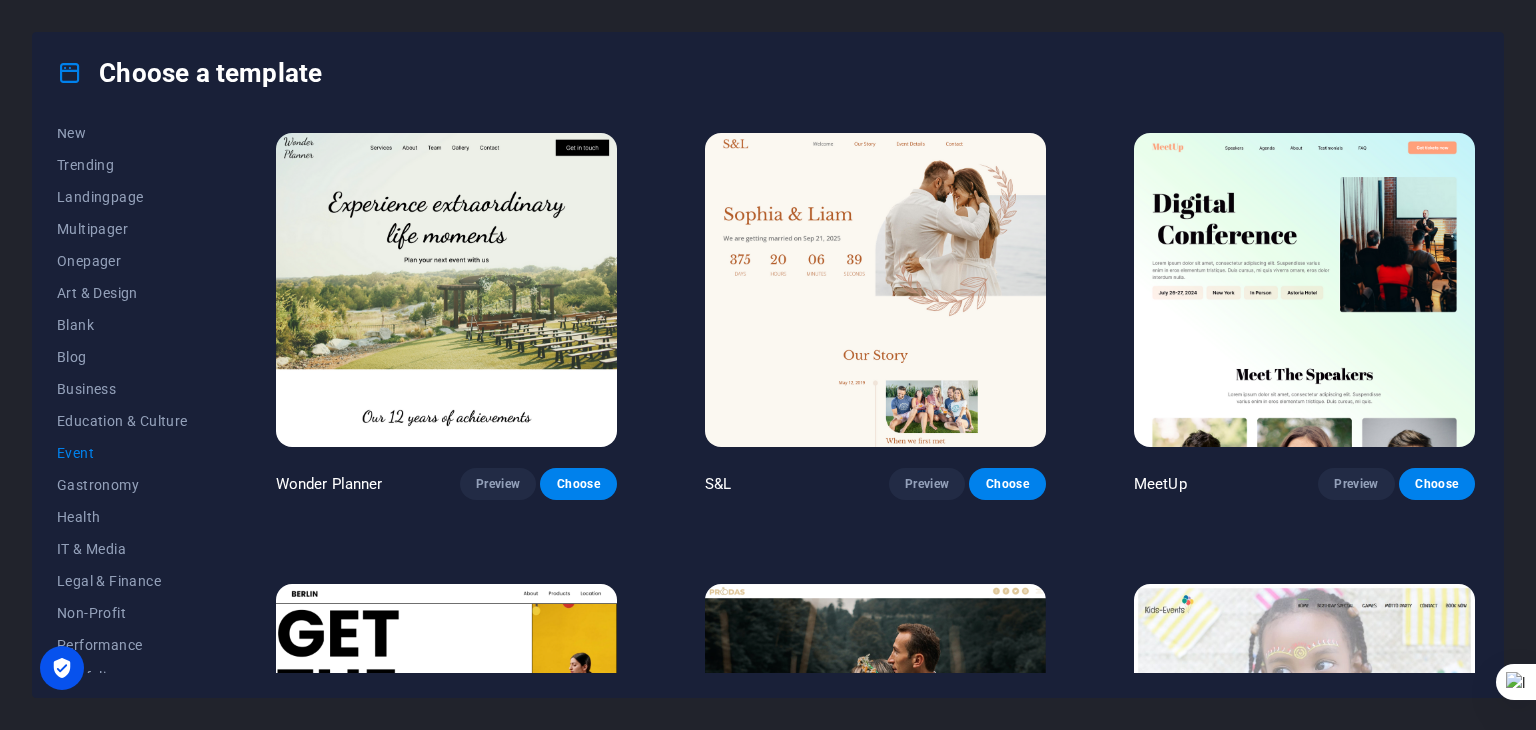 scroll, scrollTop: 100, scrollLeft: 0, axis: vertical 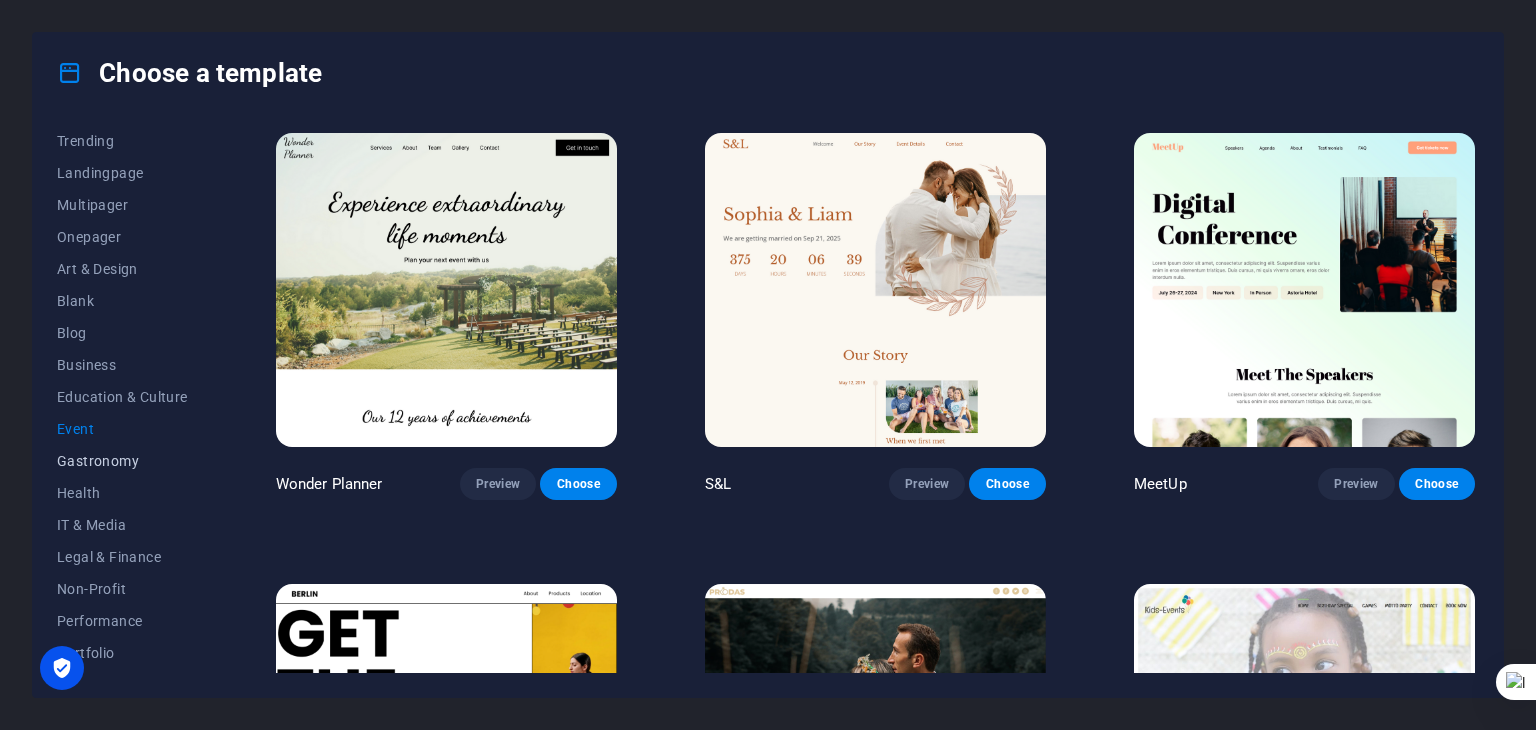 click on "Gastronomy" at bounding box center (122, 461) 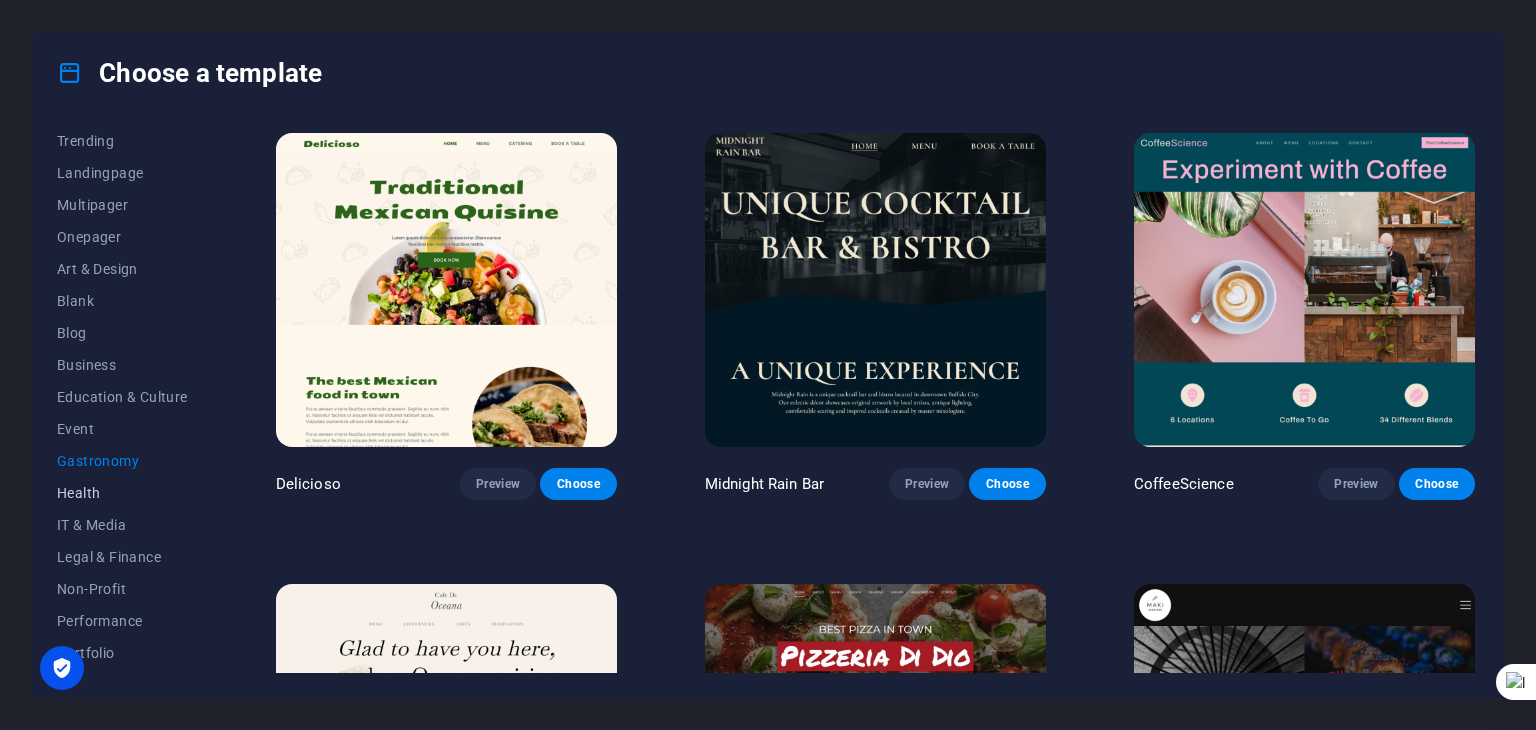 click on "Health" at bounding box center (122, 493) 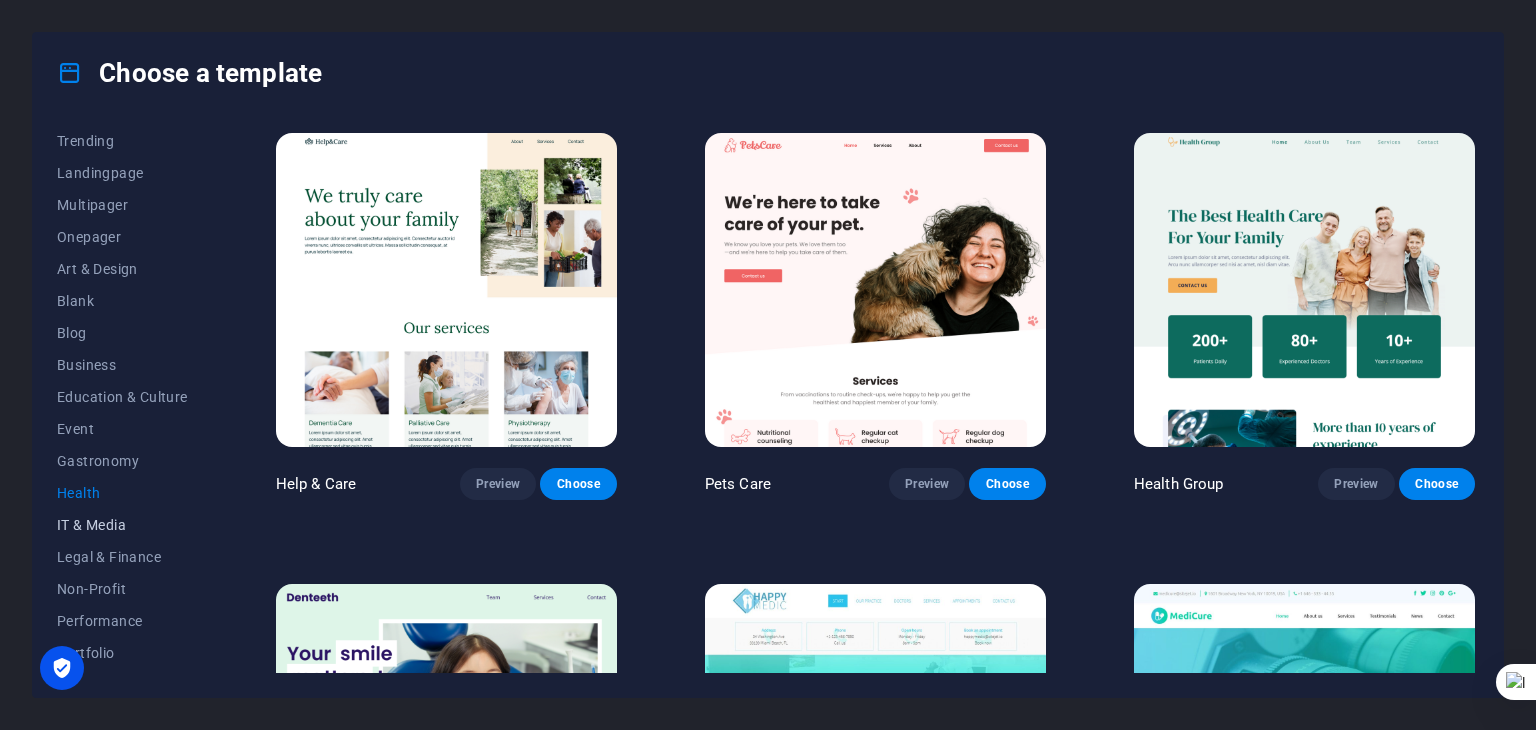 click on "IT & Media" at bounding box center (122, 525) 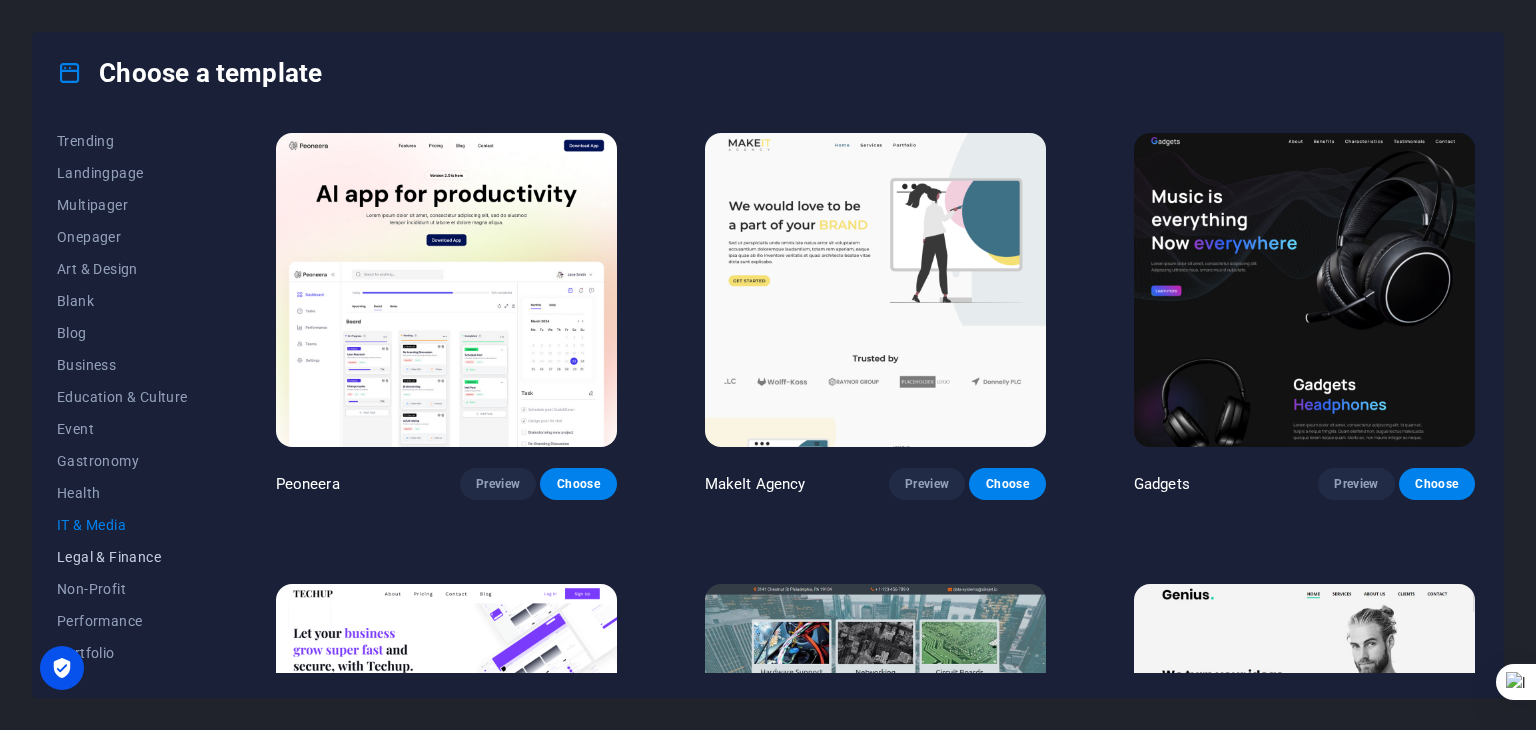 click on "Legal & Finance" at bounding box center [122, 557] 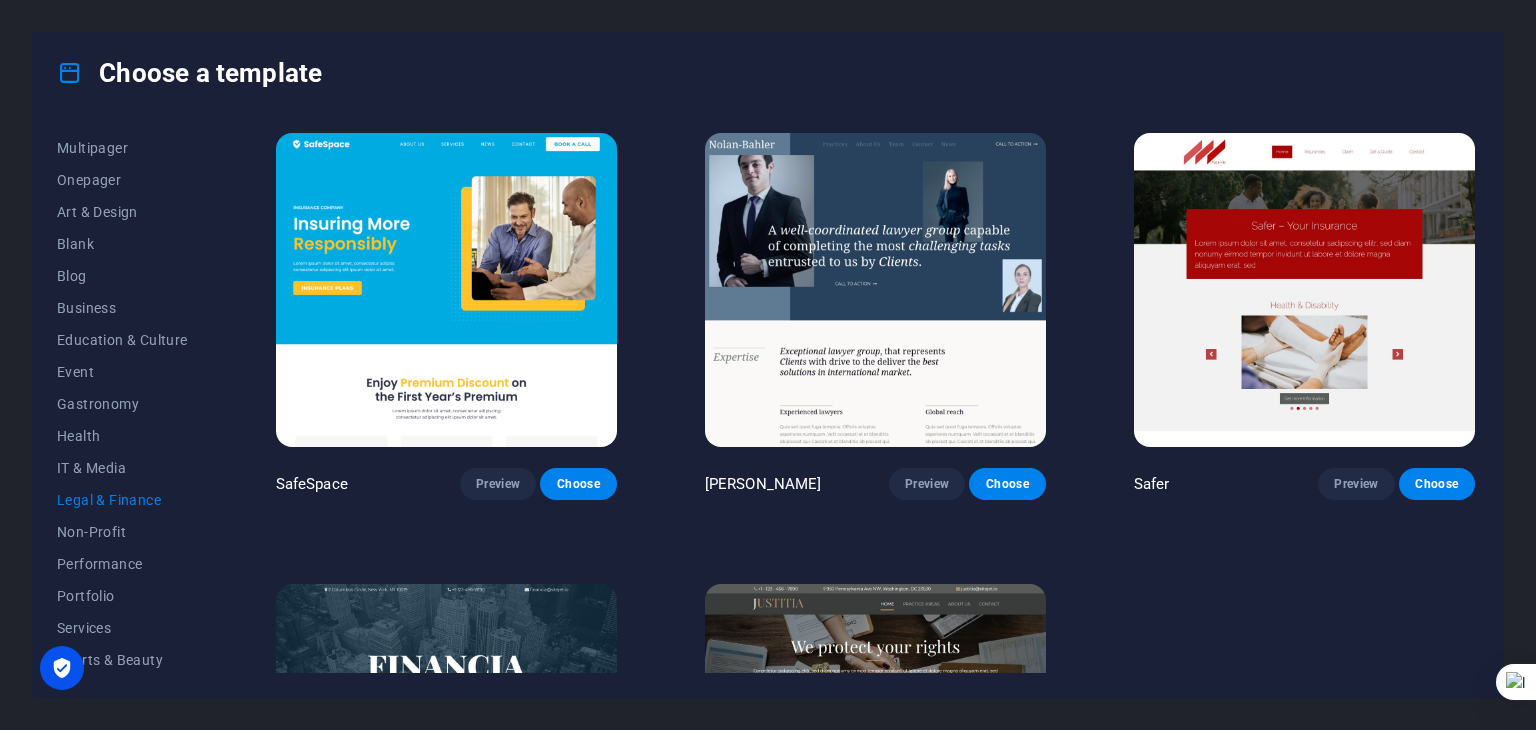 scroll, scrollTop: 200, scrollLeft: 0, axis: vertical 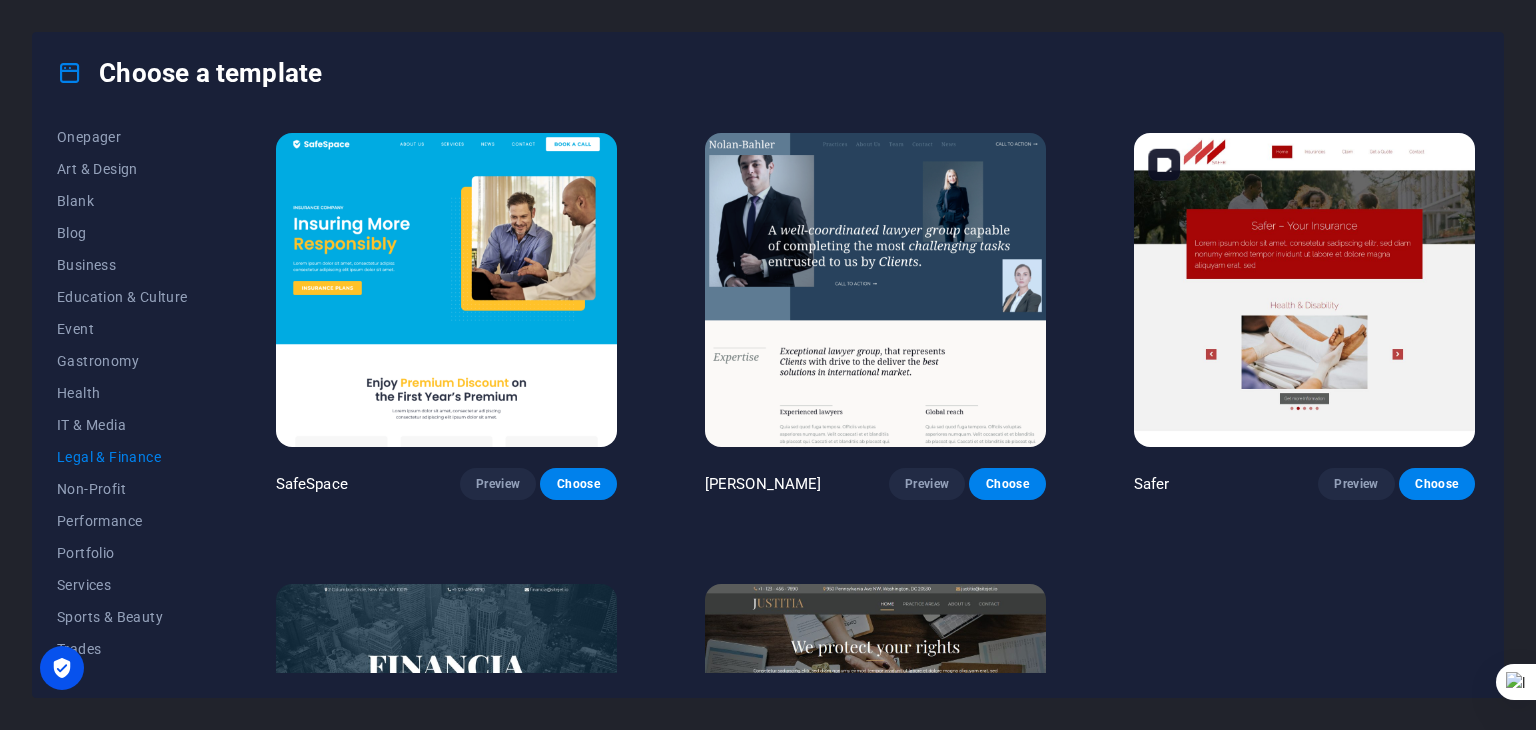 click at bounding box center (1304, 290) 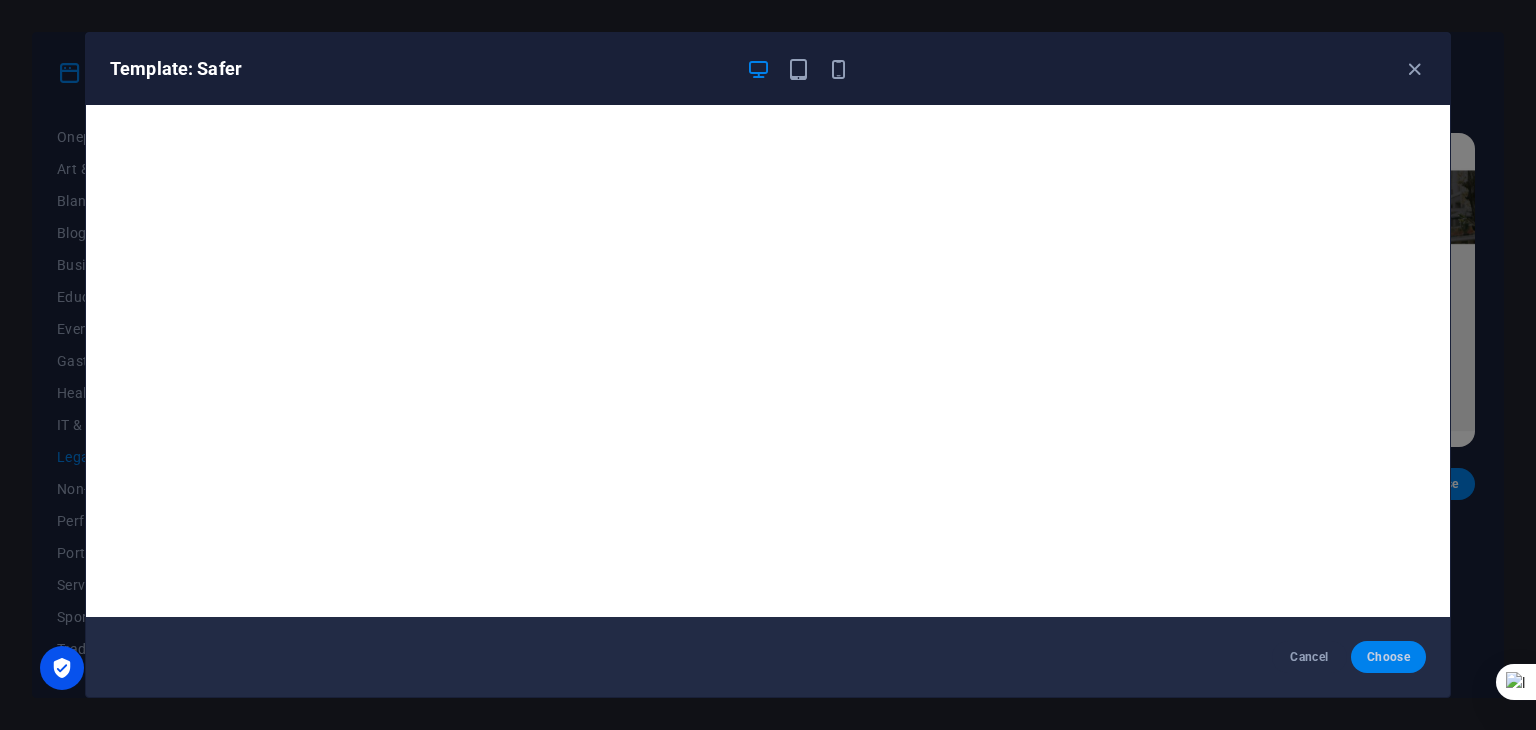 click on "Choose" at bounding box center (1388, 657) 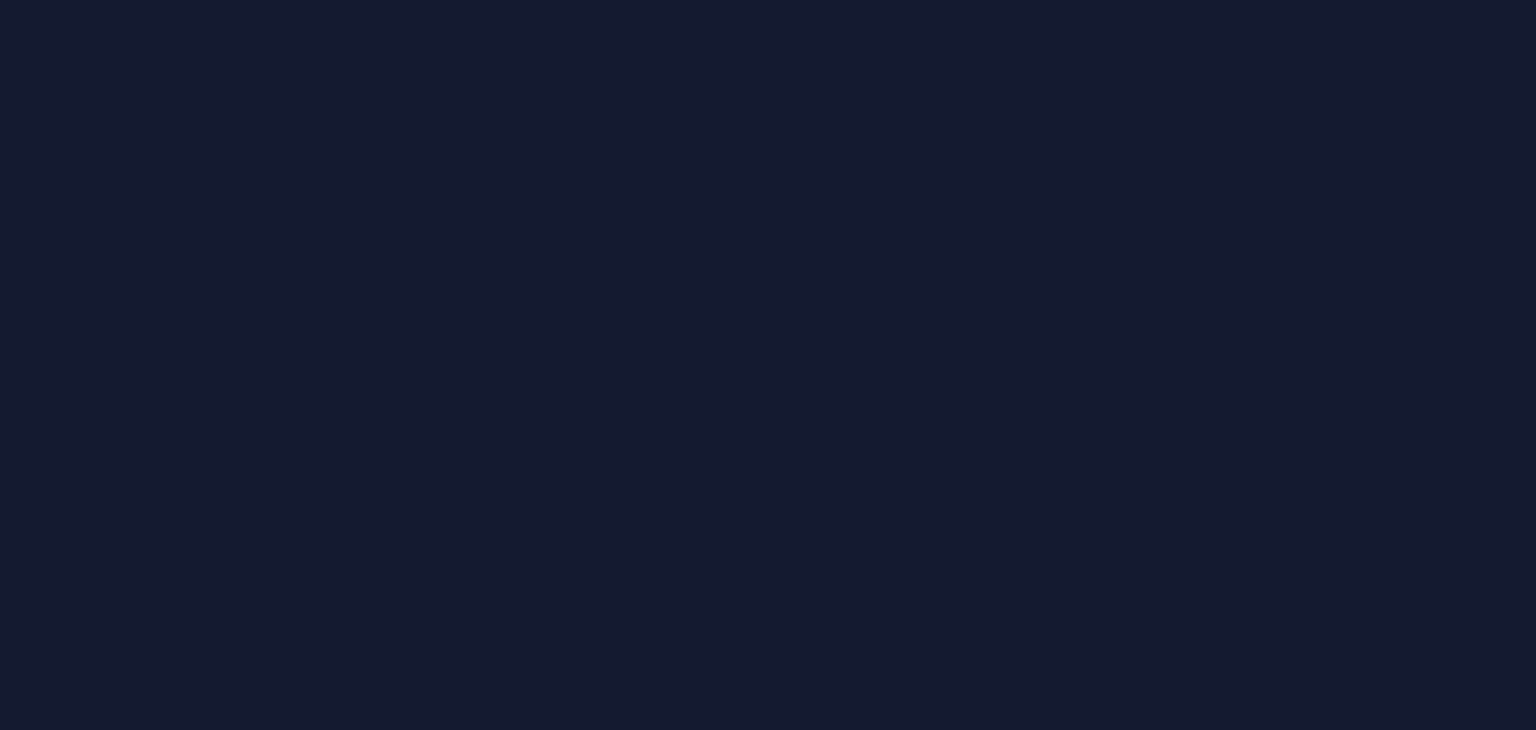 scroll, scrollTop: 0, scrollLeft: 0, axis: both 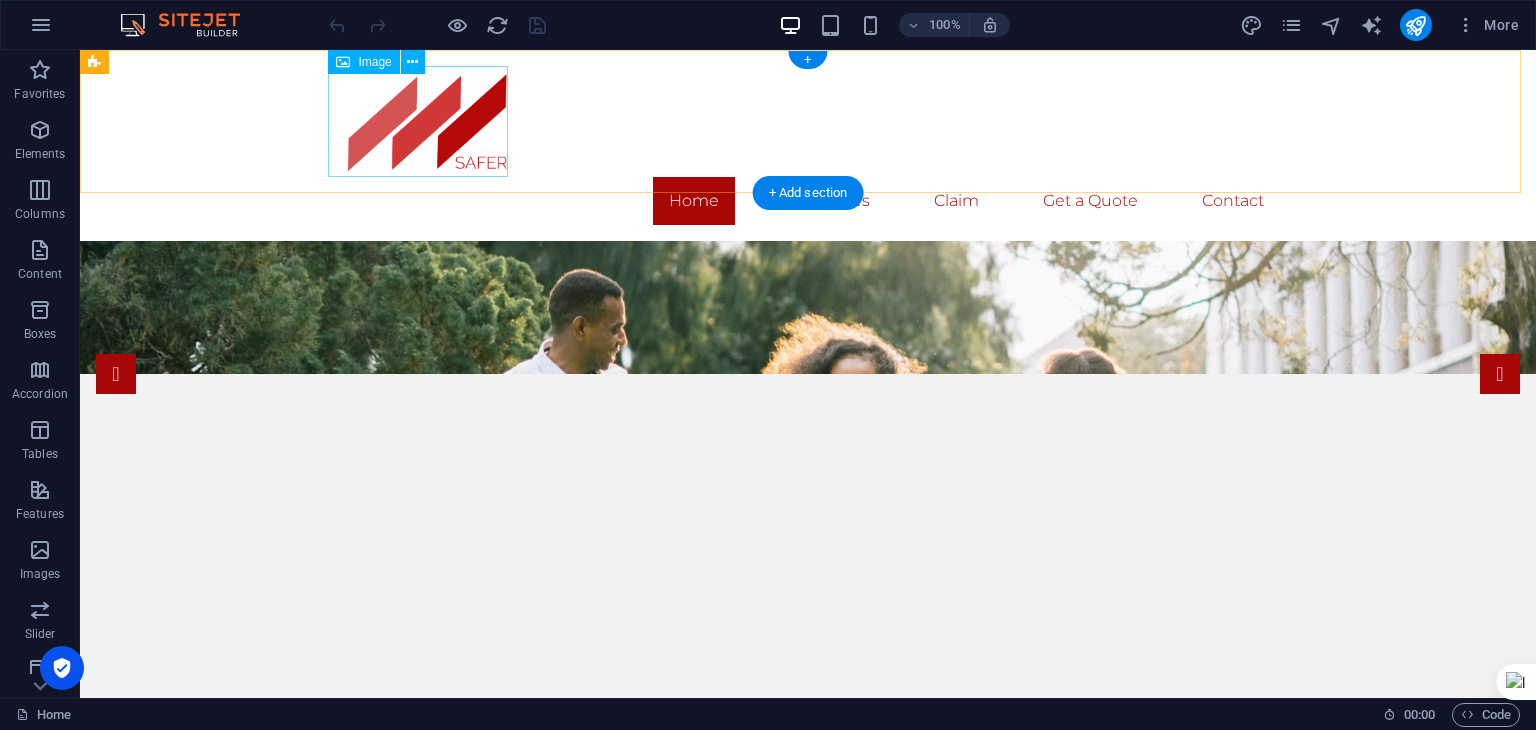 click at bounding box center (808, 121) 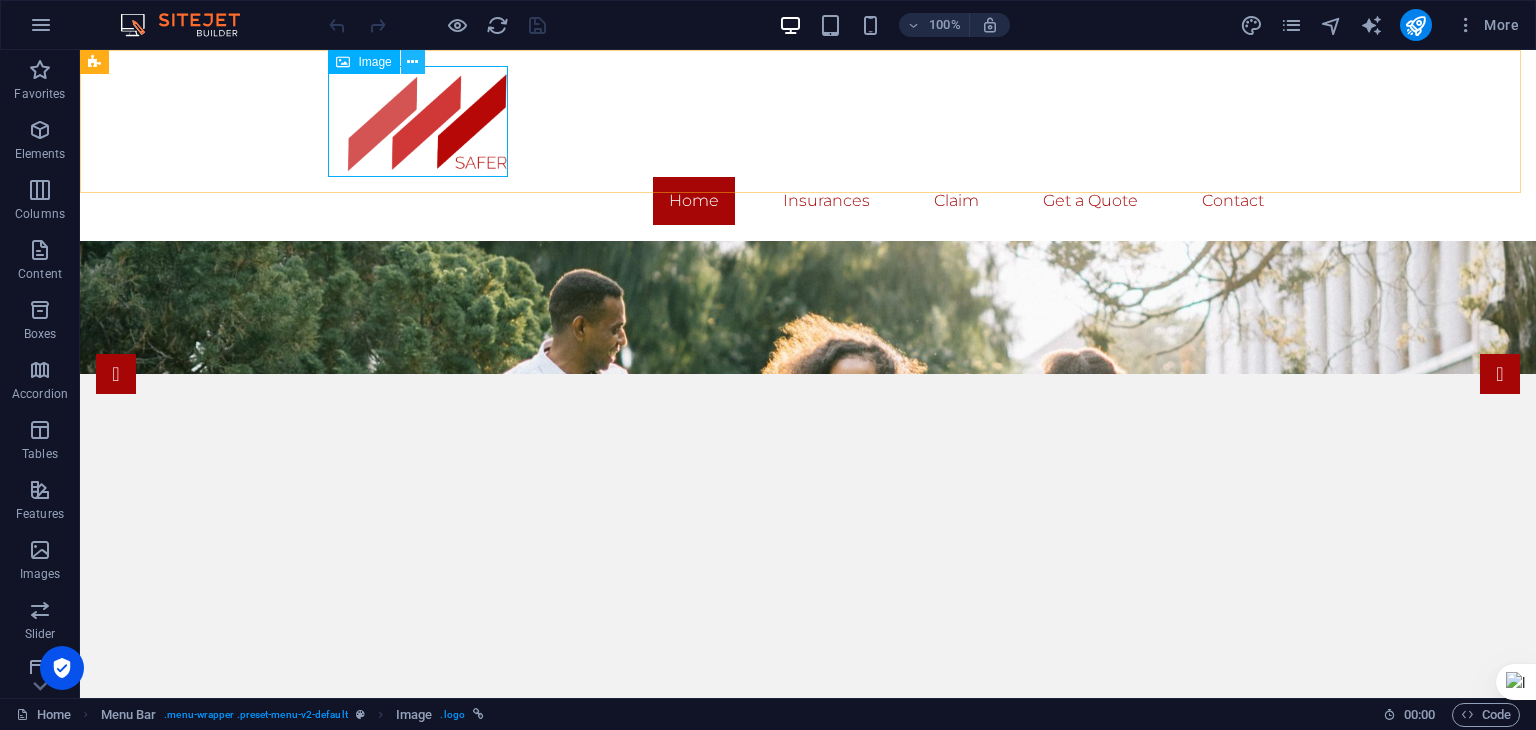 click at bounding box center [412, 62] 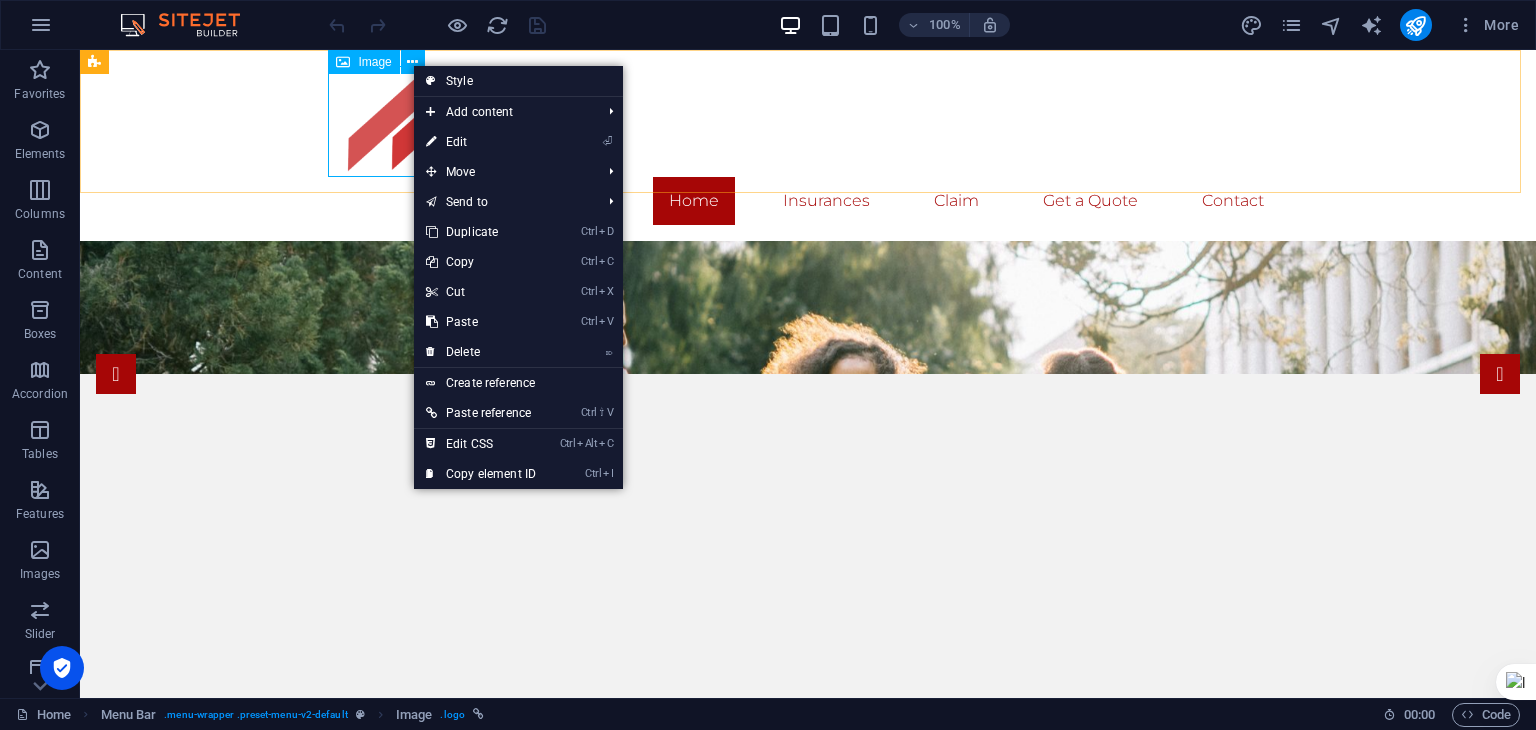 click on "Image" at bounding box center [374, 62] 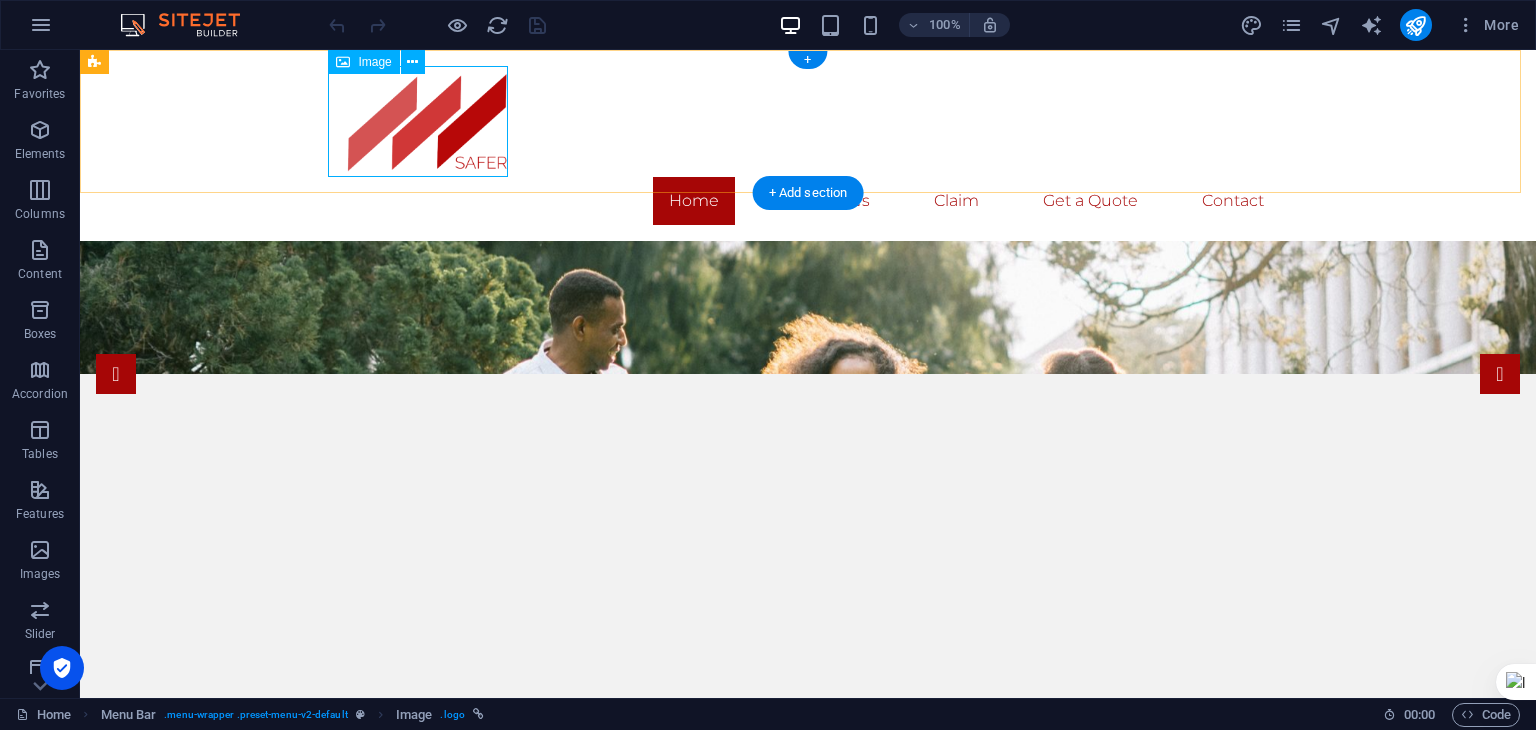 click at bounding box center (808, 121) 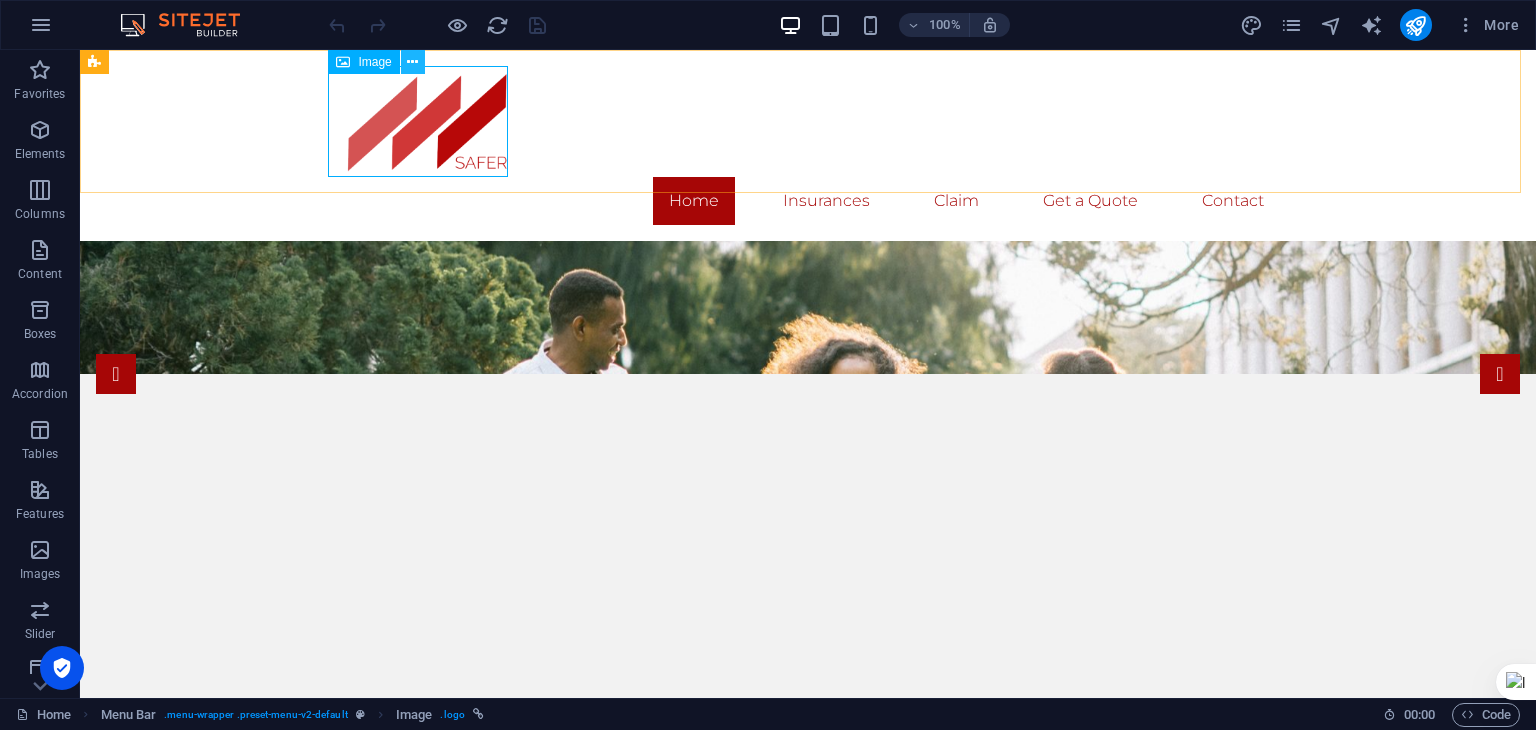 click at bounding box center [412, 62] 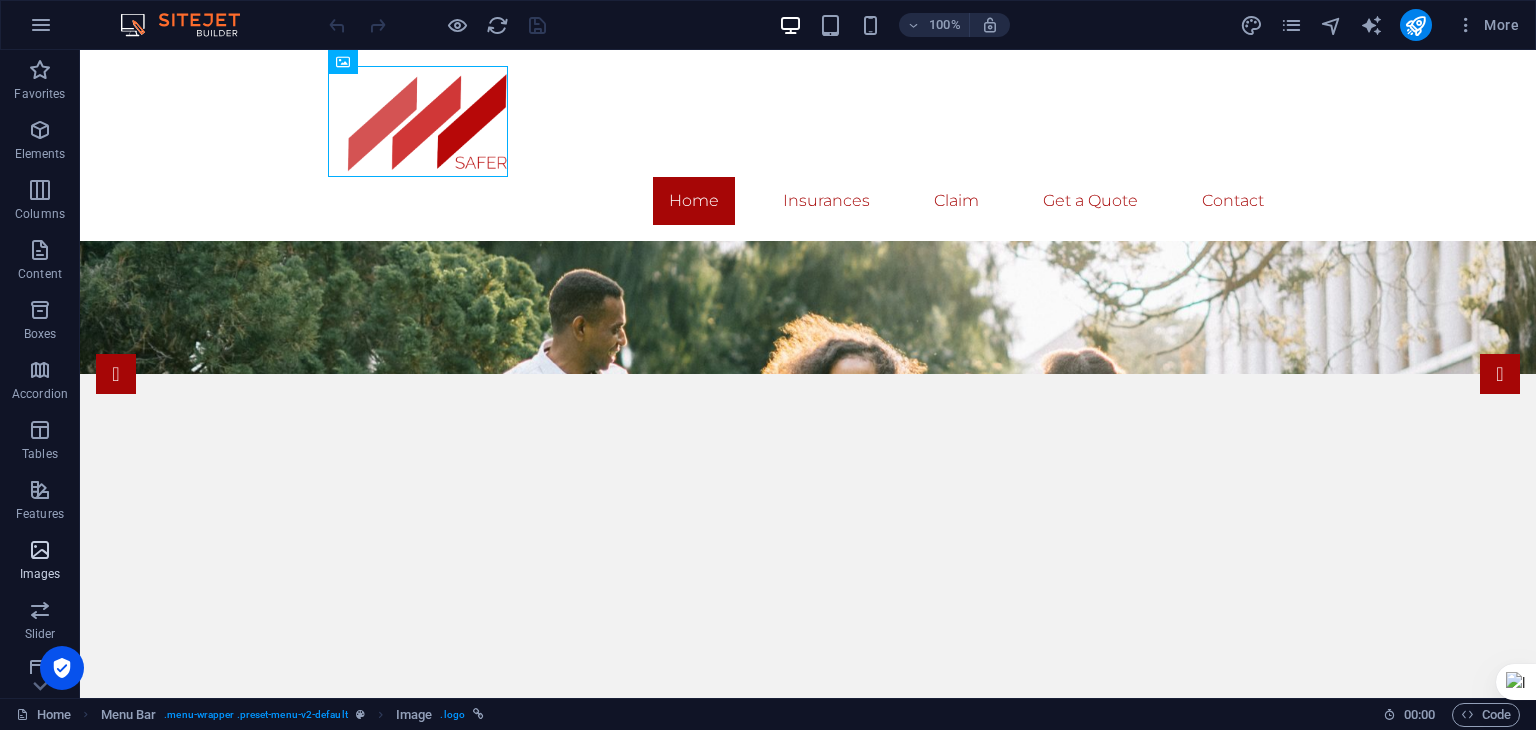 click on "Images" at bounding box center [40, 574] 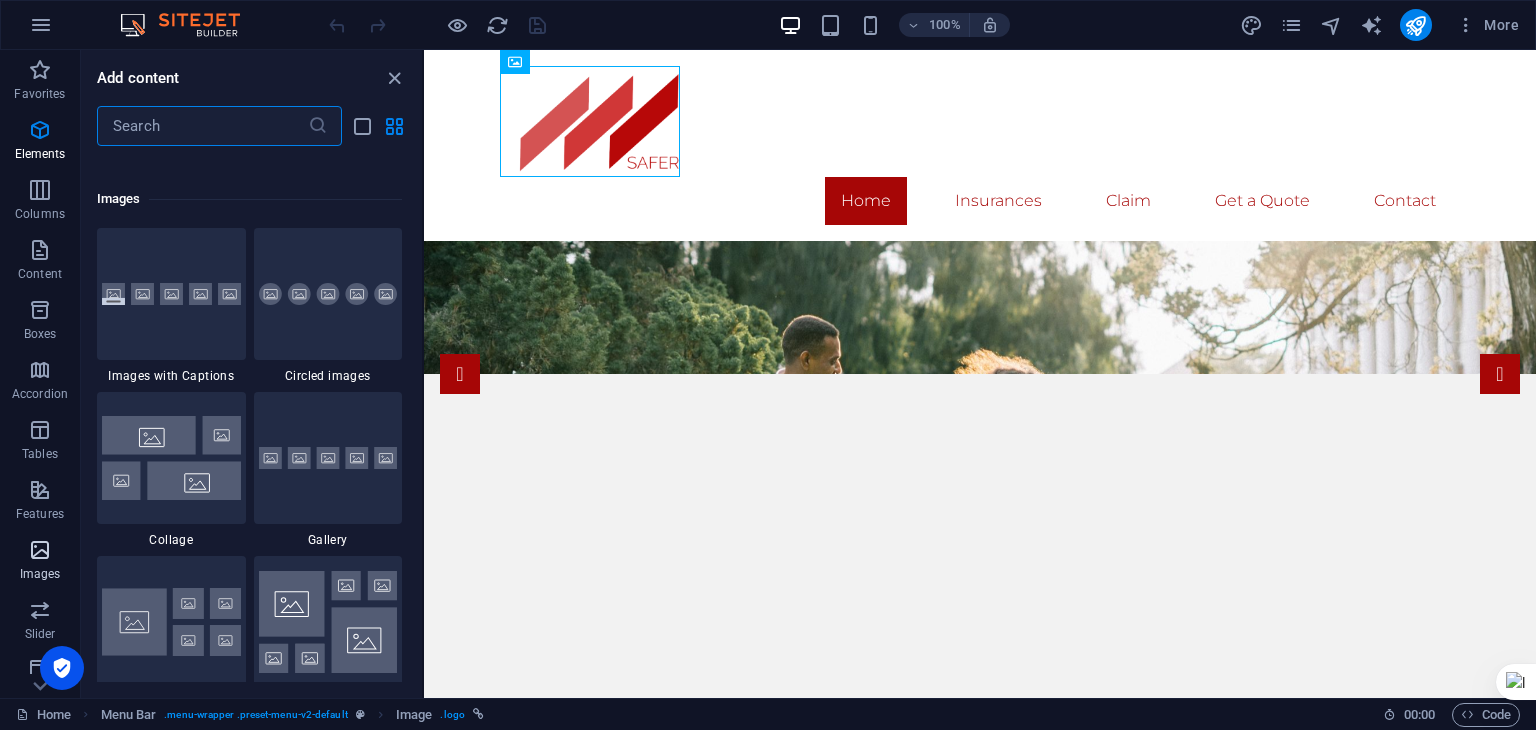 scroll, scrollTop: 9976, scrollLeft: 0, axis: vertical 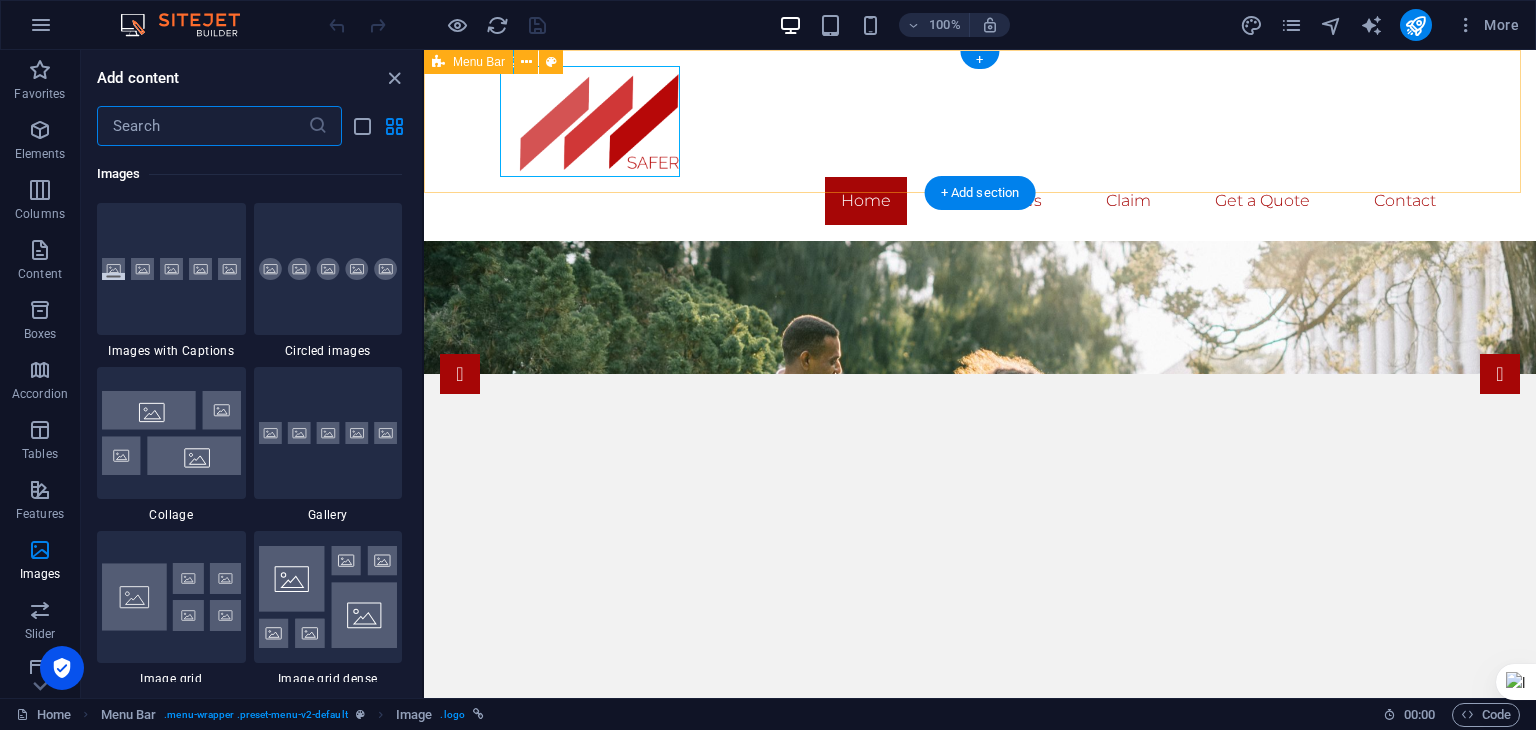 click on "Home Insurances Claim Get a Quote Contact" at bounding box center (980, 145) 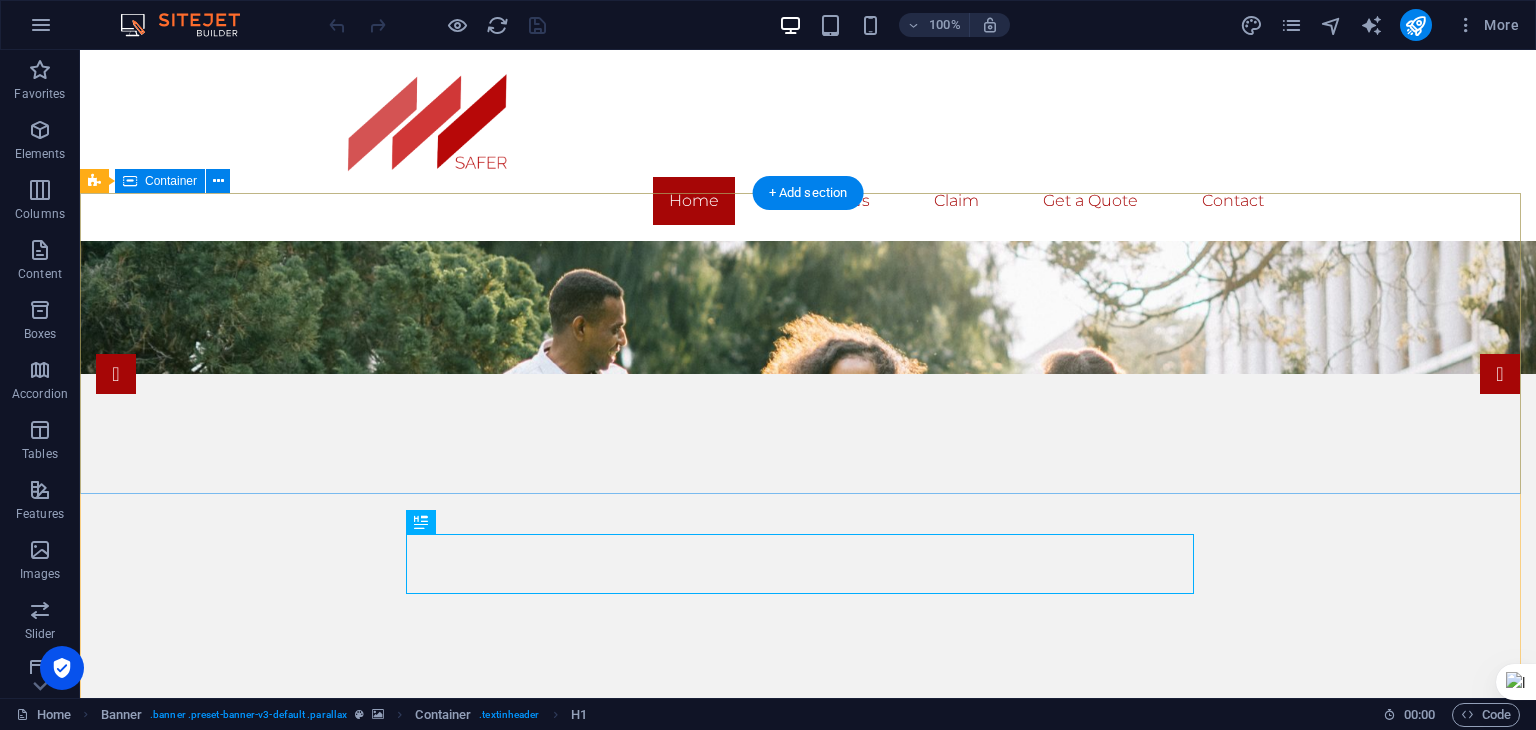 scroll, scrollTop: 0, scrollLeft: 0, axis: both 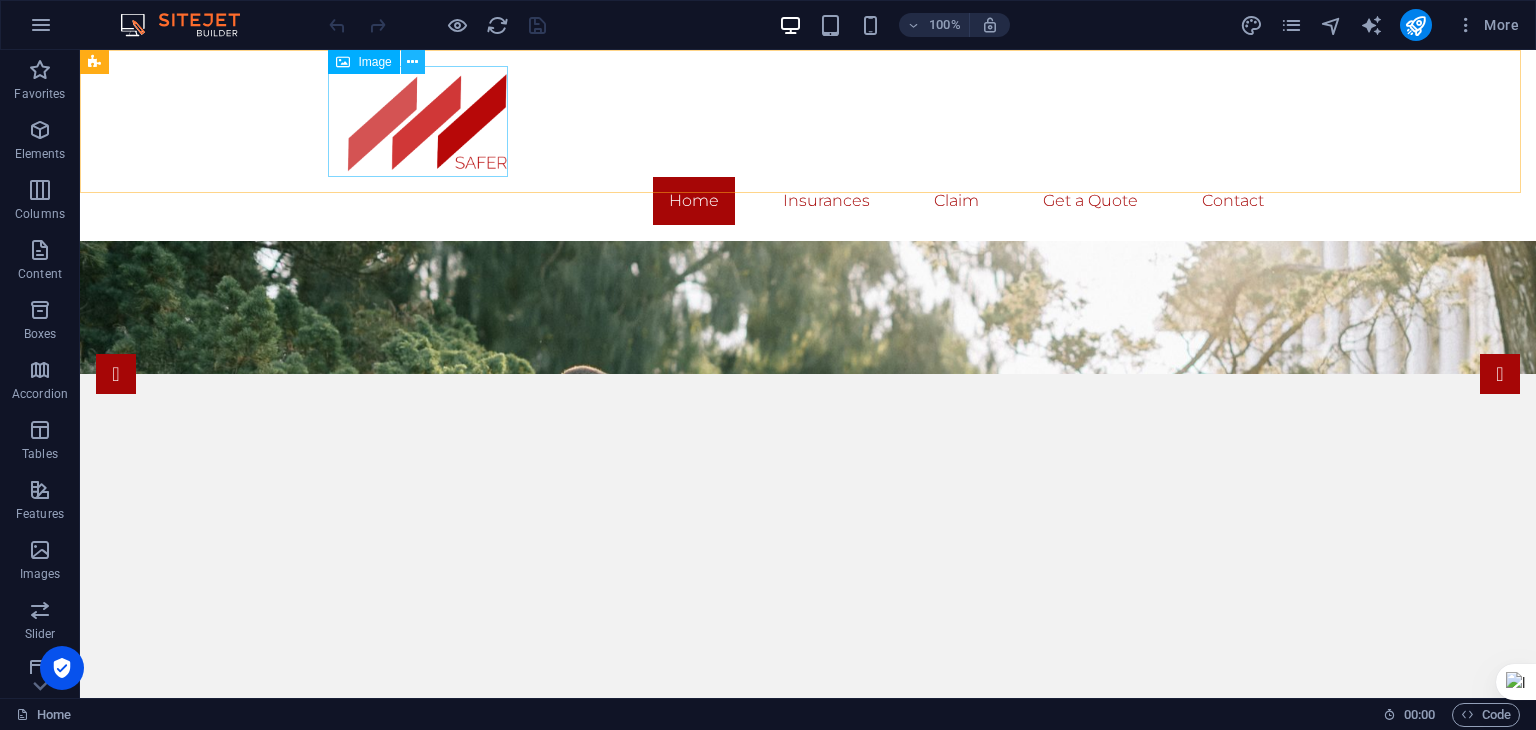 click at bounding box center [412, 62] 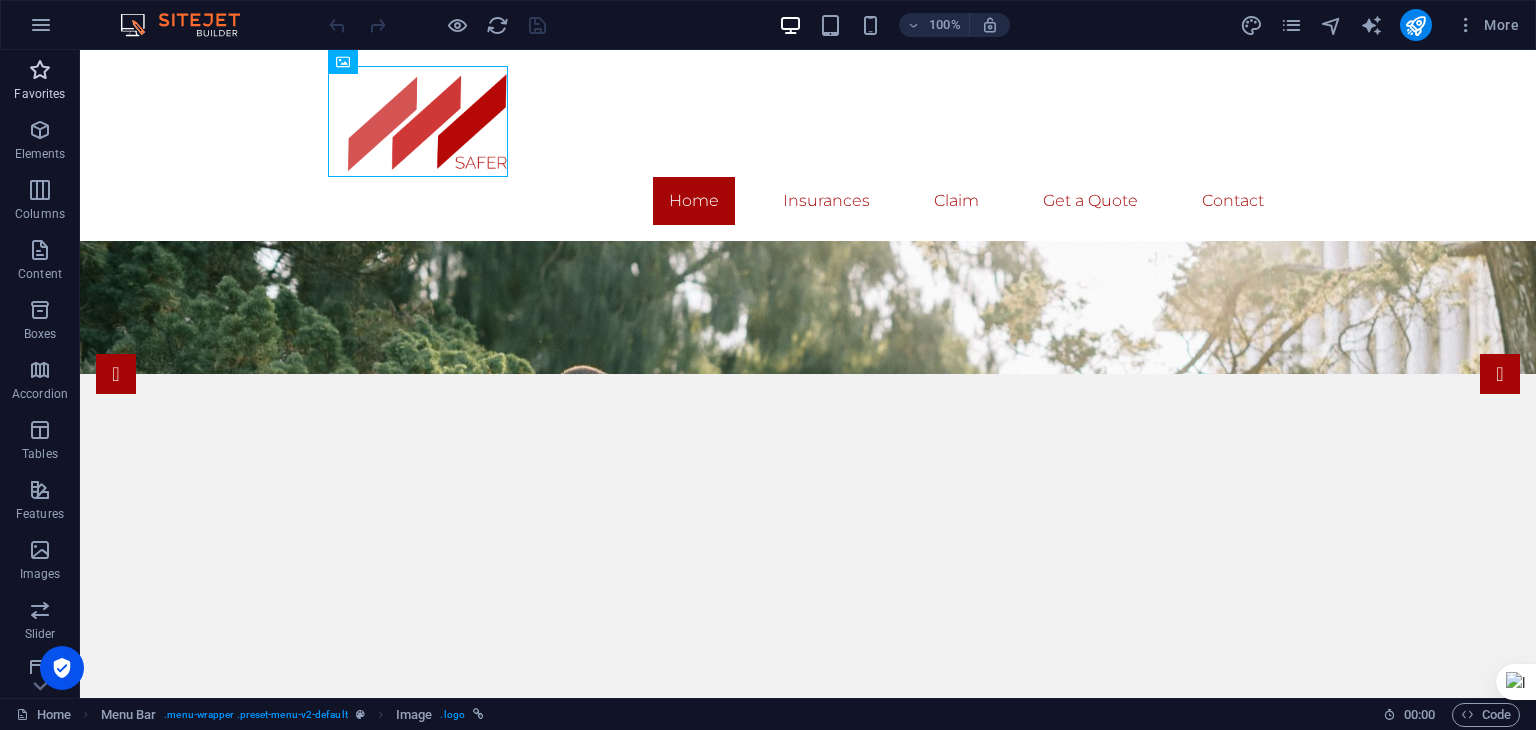 click on "Favorites" at bounding box center [39, 94] 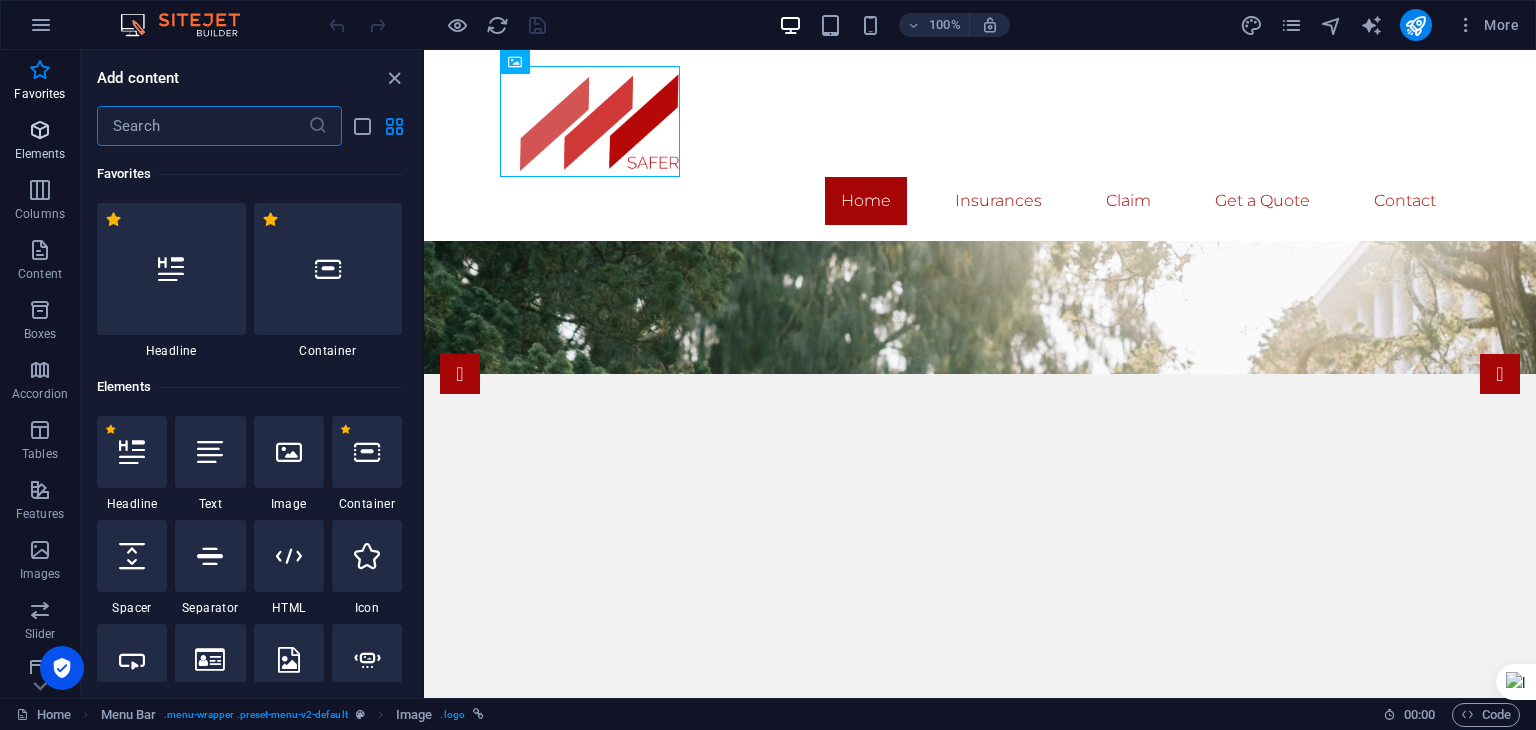 click at bounding box center (40, 130) 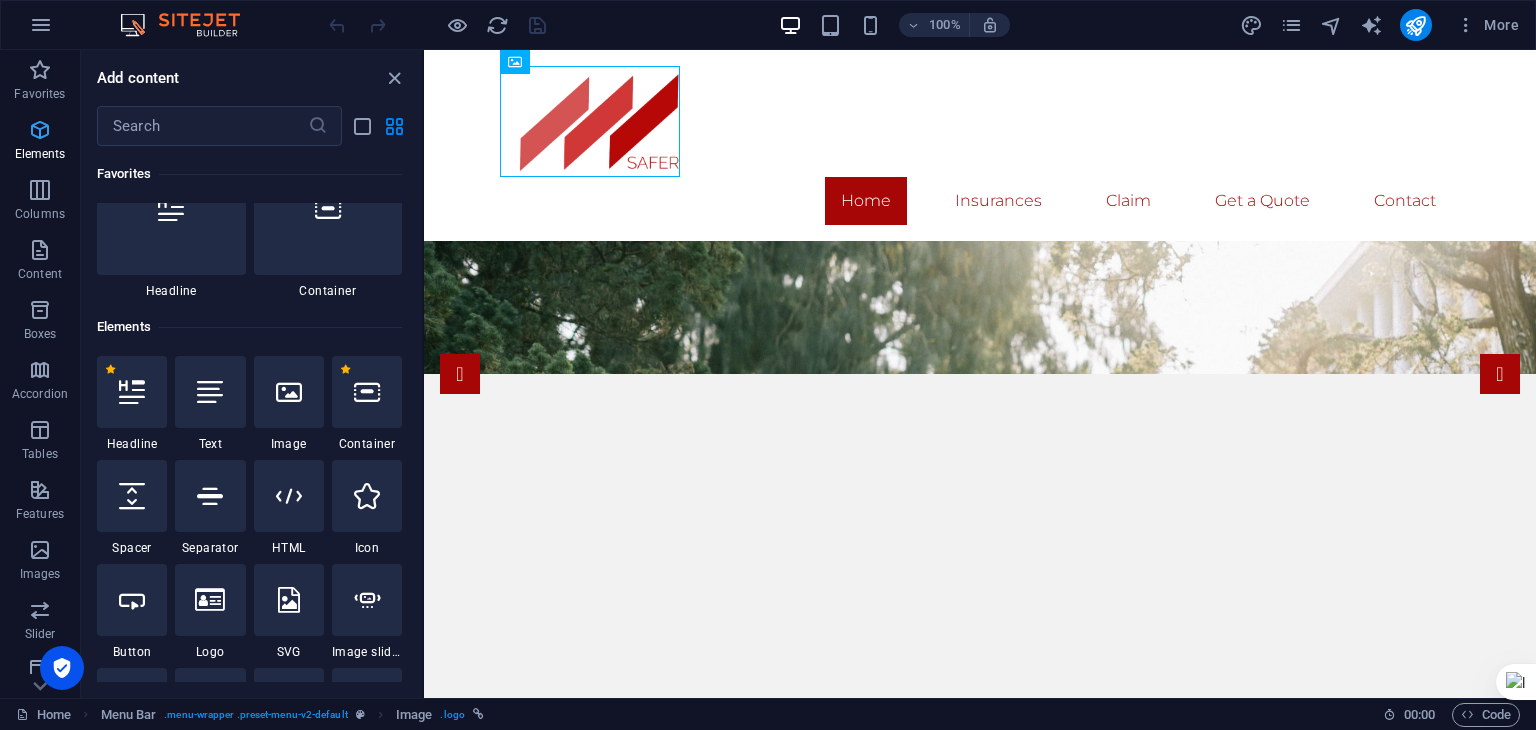 scroll, scrollTop: 212, scrollLeft: 0, axis: vertical 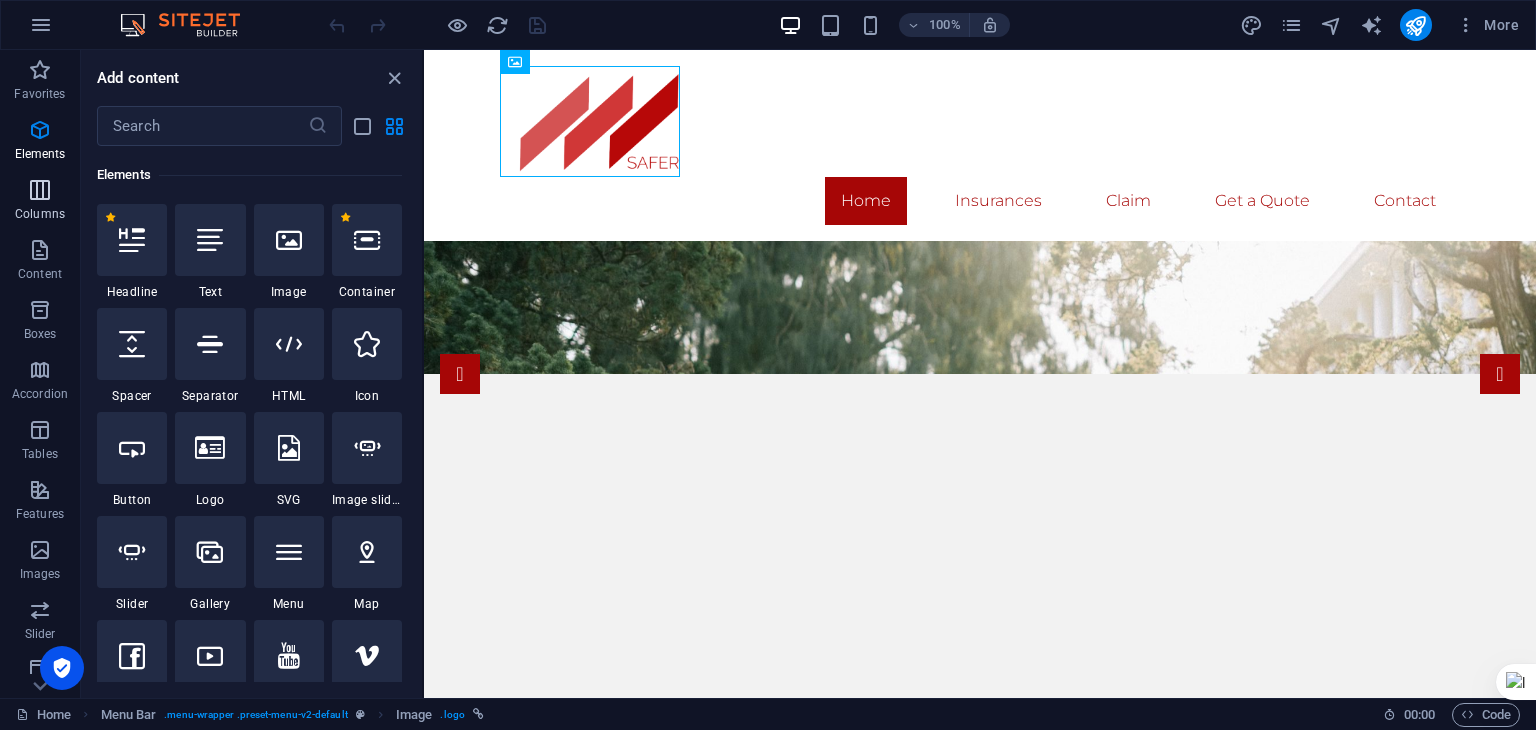 click on "Columns" at bounding box center [40, 200] 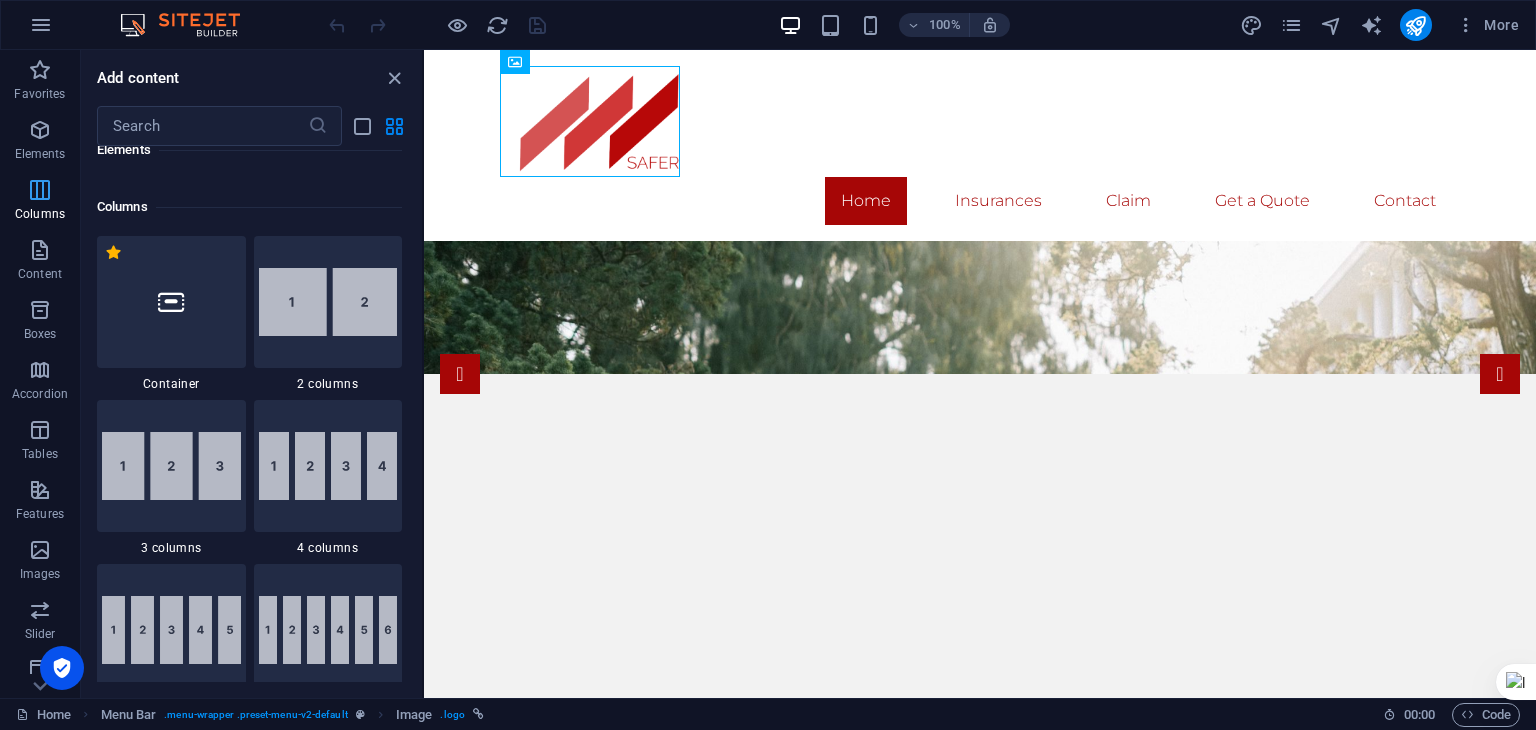 scroll, scrollTop: 989, scrollLeft: 0, axis: vertical 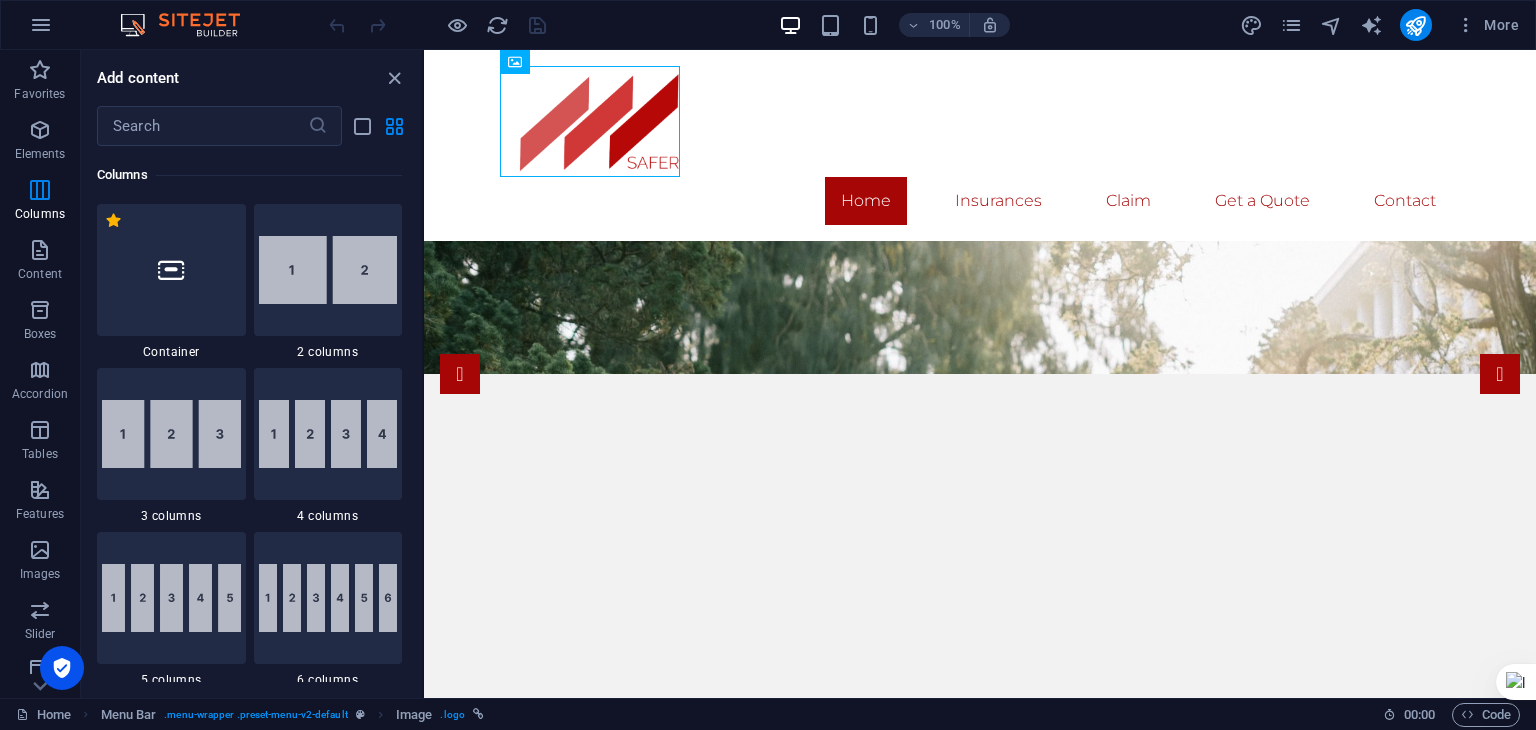 click at bounding box center (190, 25) 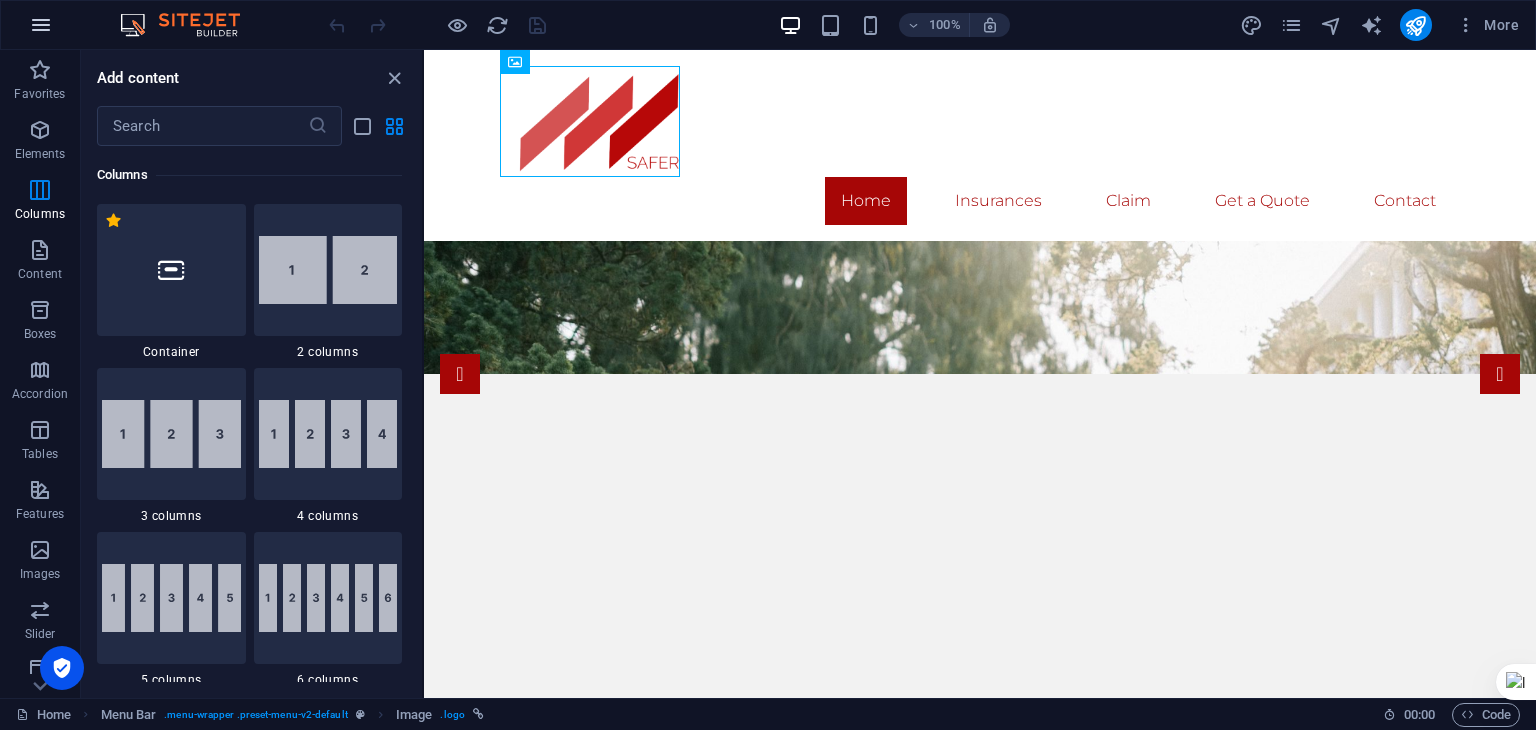 click at bounding box center (41, 25) 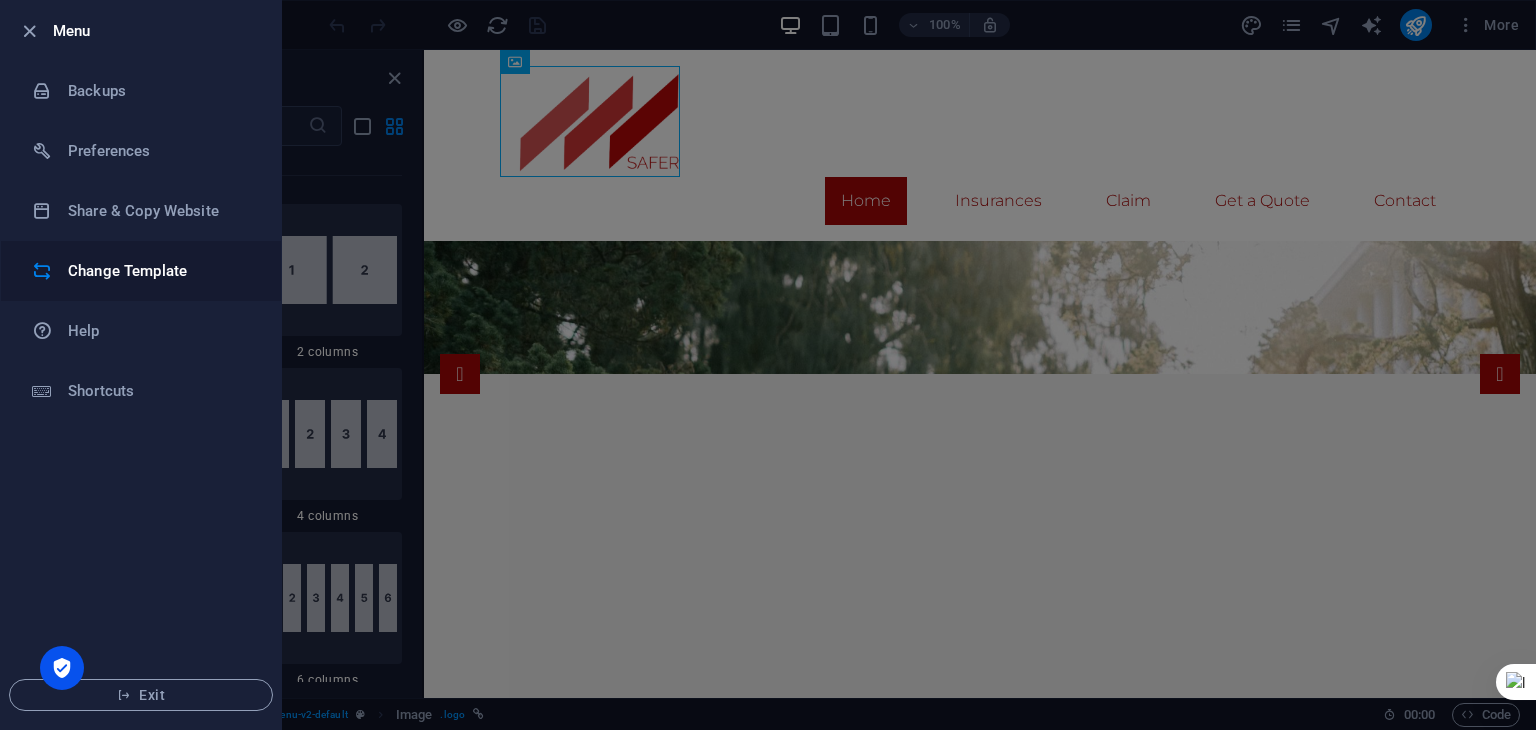 click on "Change Template" at bounding box center (160, 271) 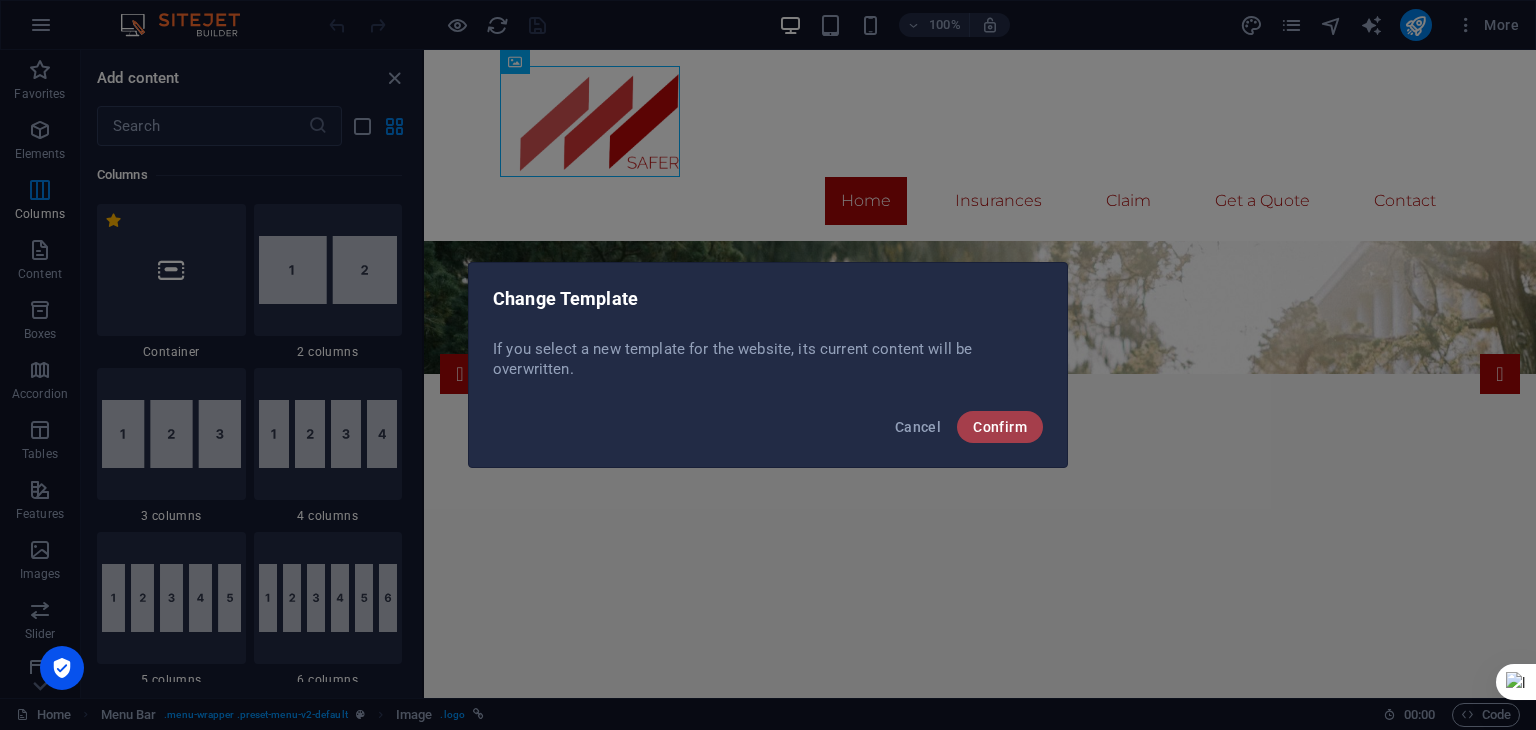 click on "Confirm" at bounding box center [1000, 427] 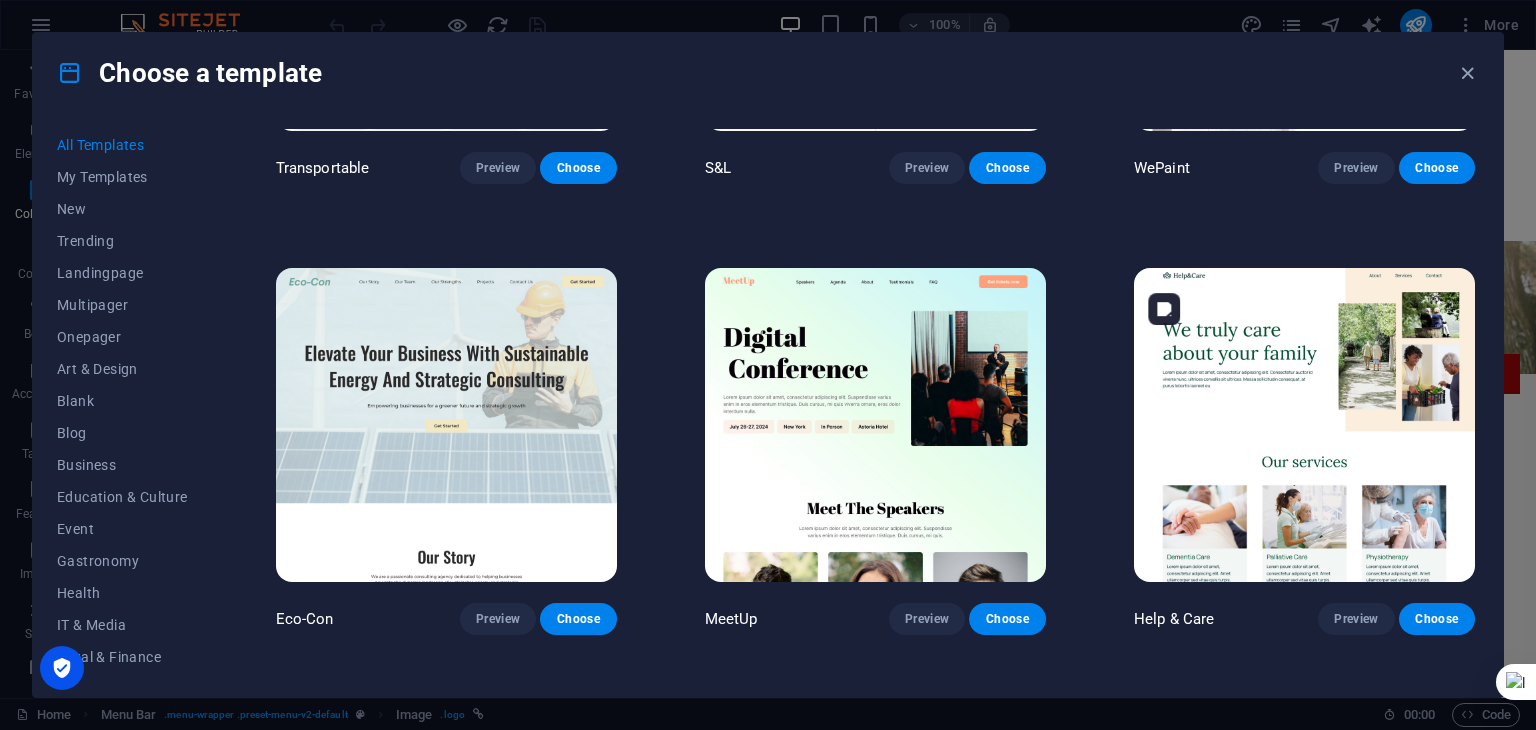 scroll, scrollTop: 800, scrollLeft: 0, axis: vertical 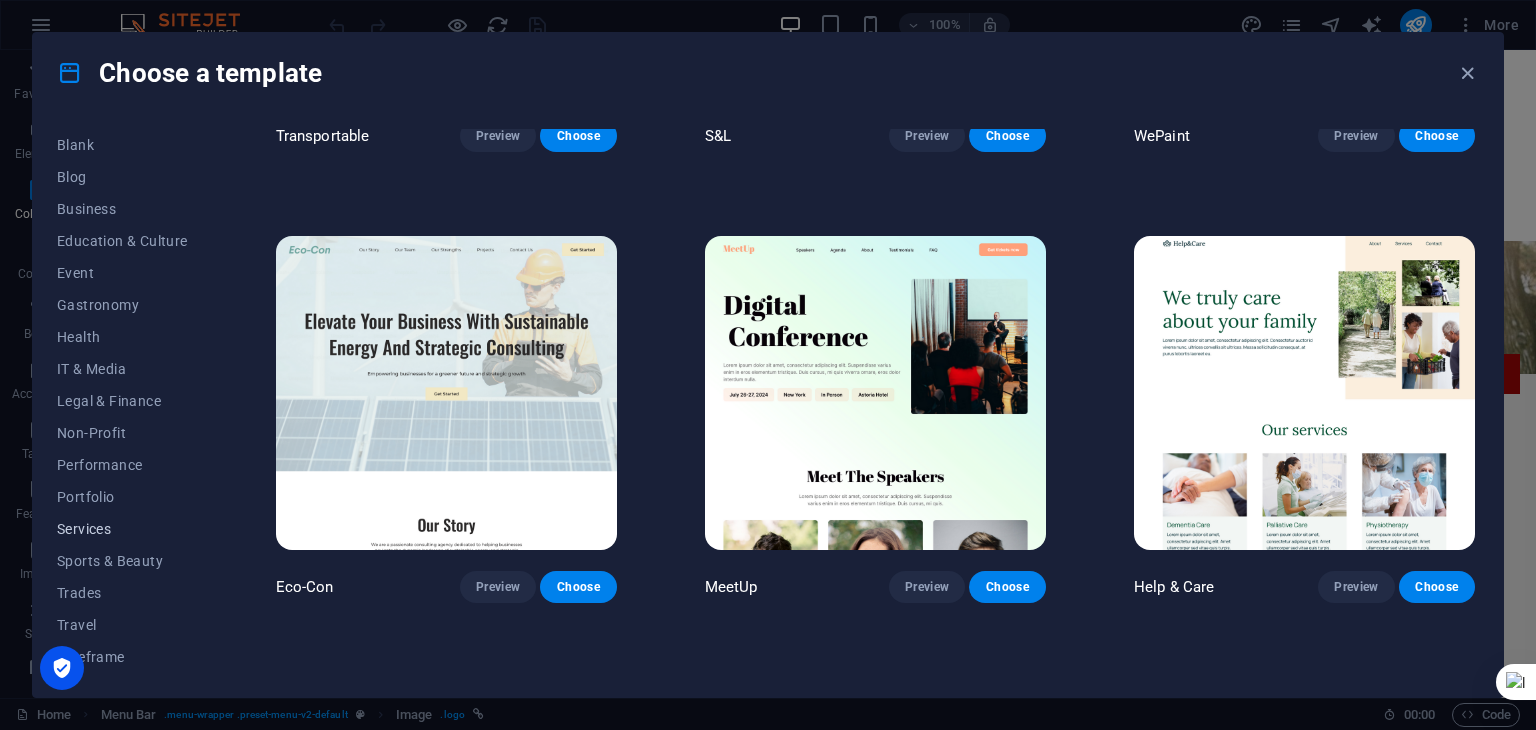 click on "Services" at bounding box center (122, 529) 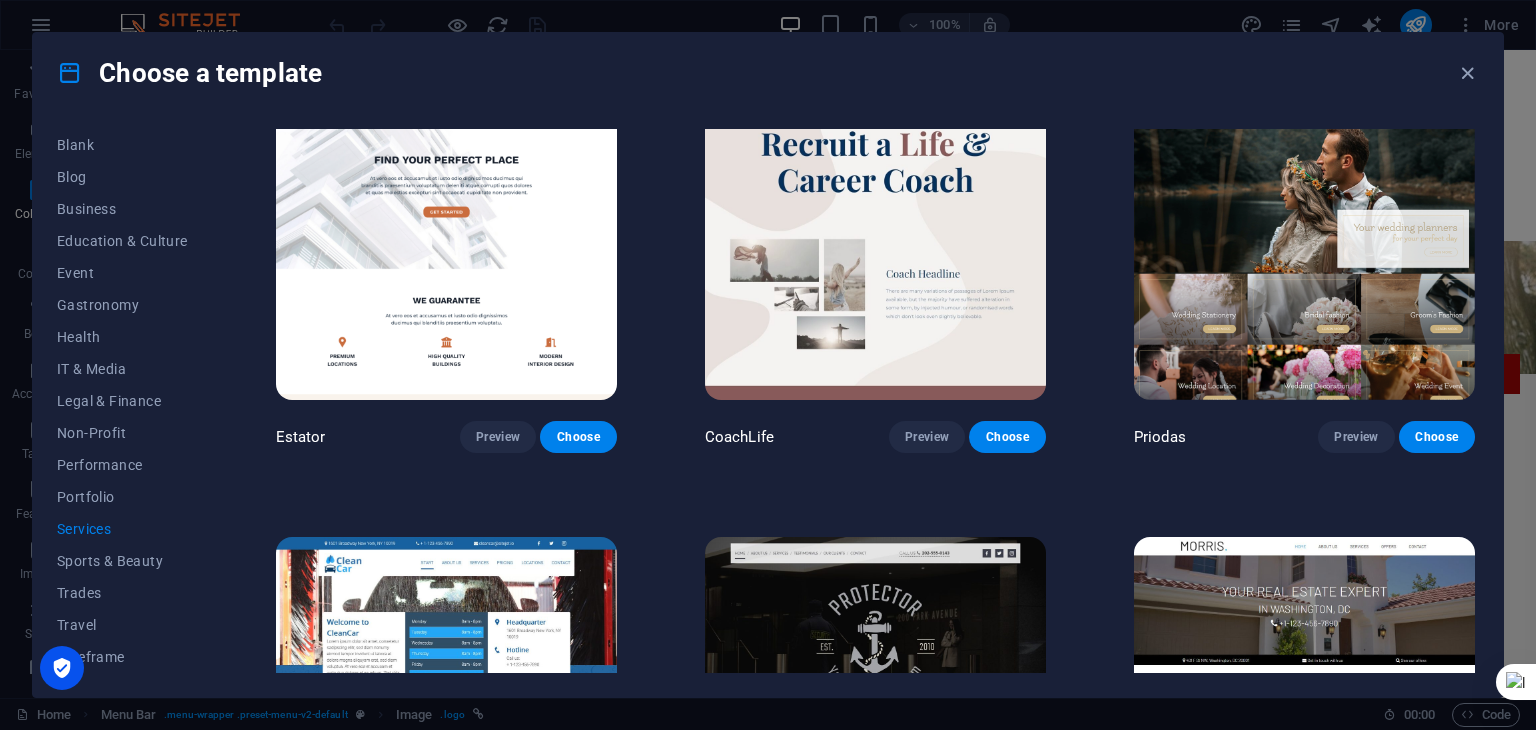 scroll, scrollTop: 850, scrollLeft: 0, axis: vertical 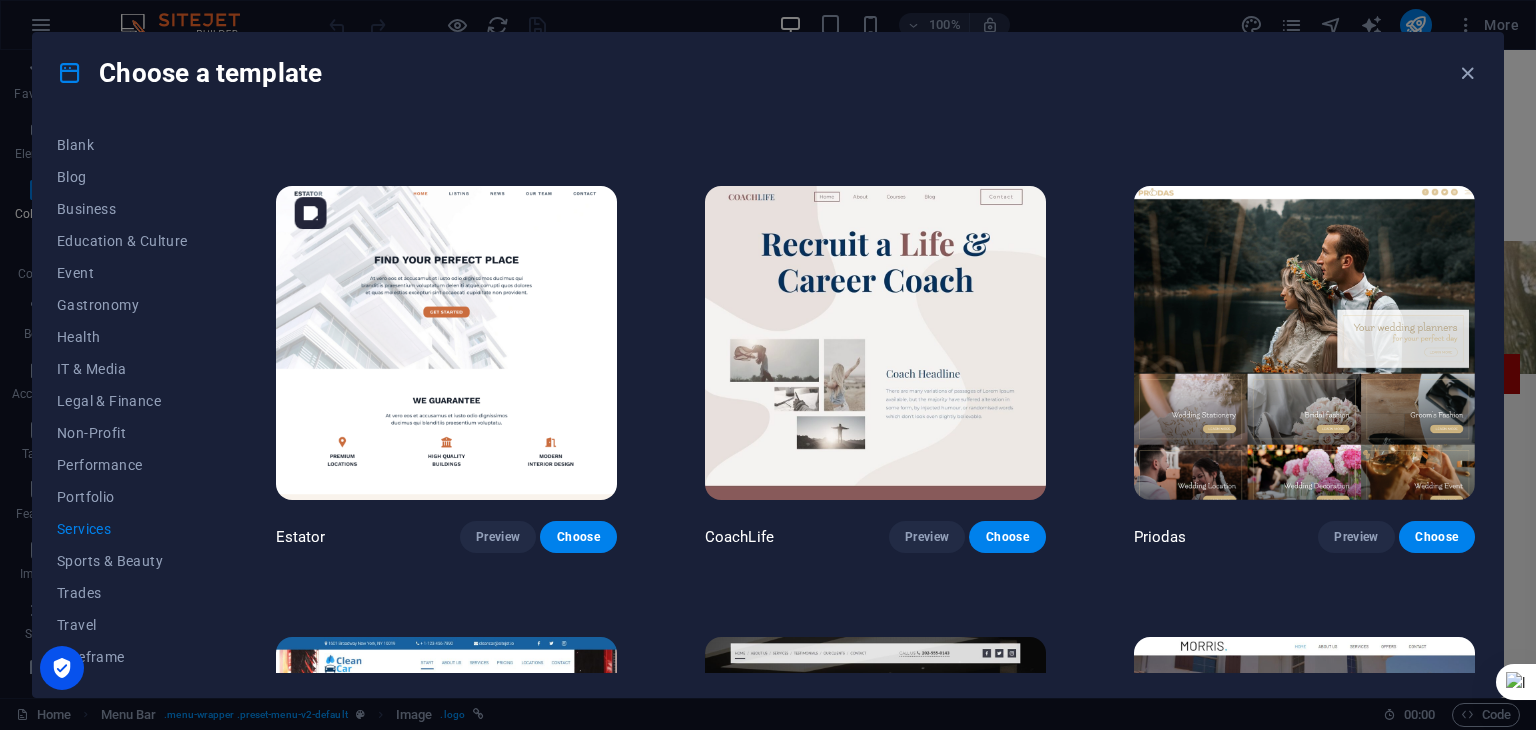 click at bounding box center (446, 343) 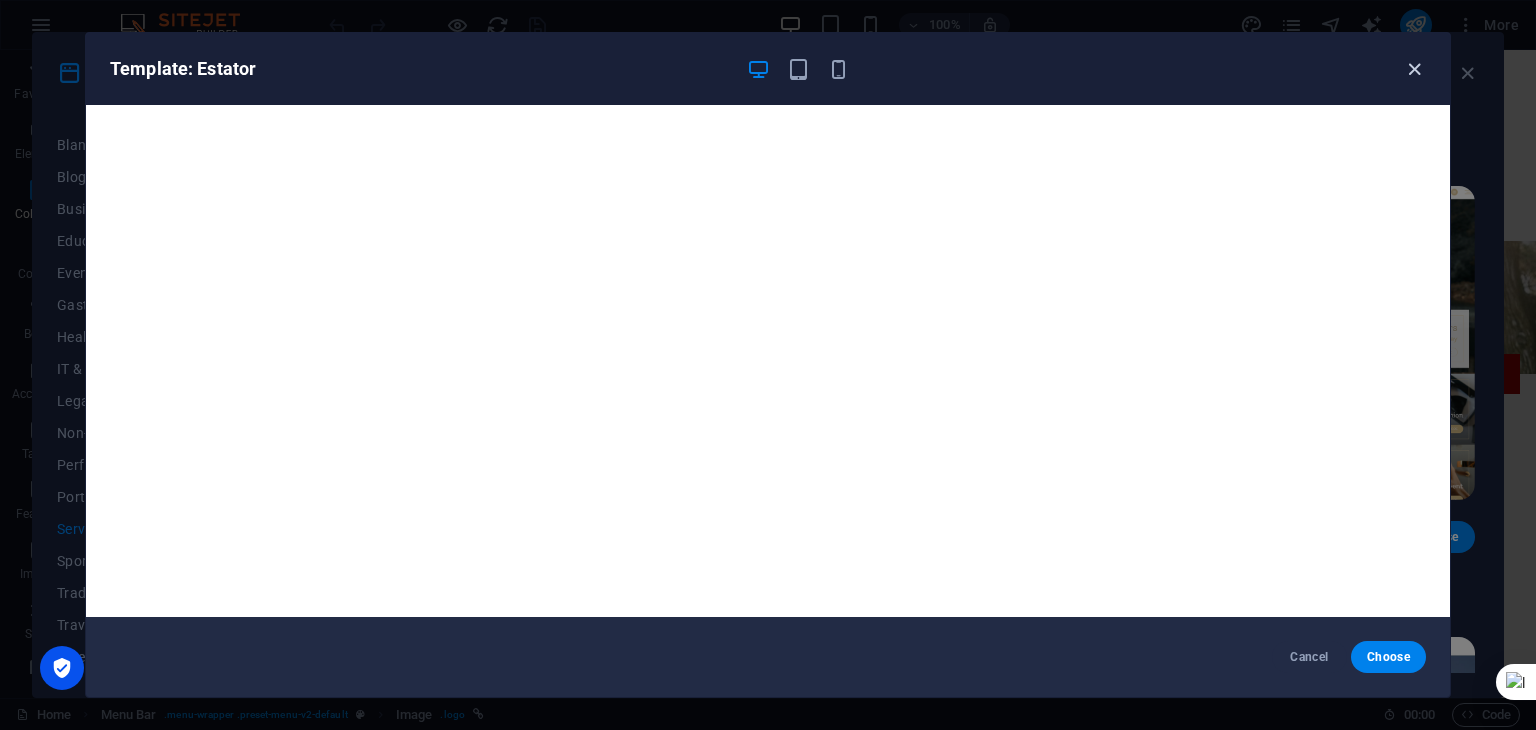 click at bounding box center (1414, 69) 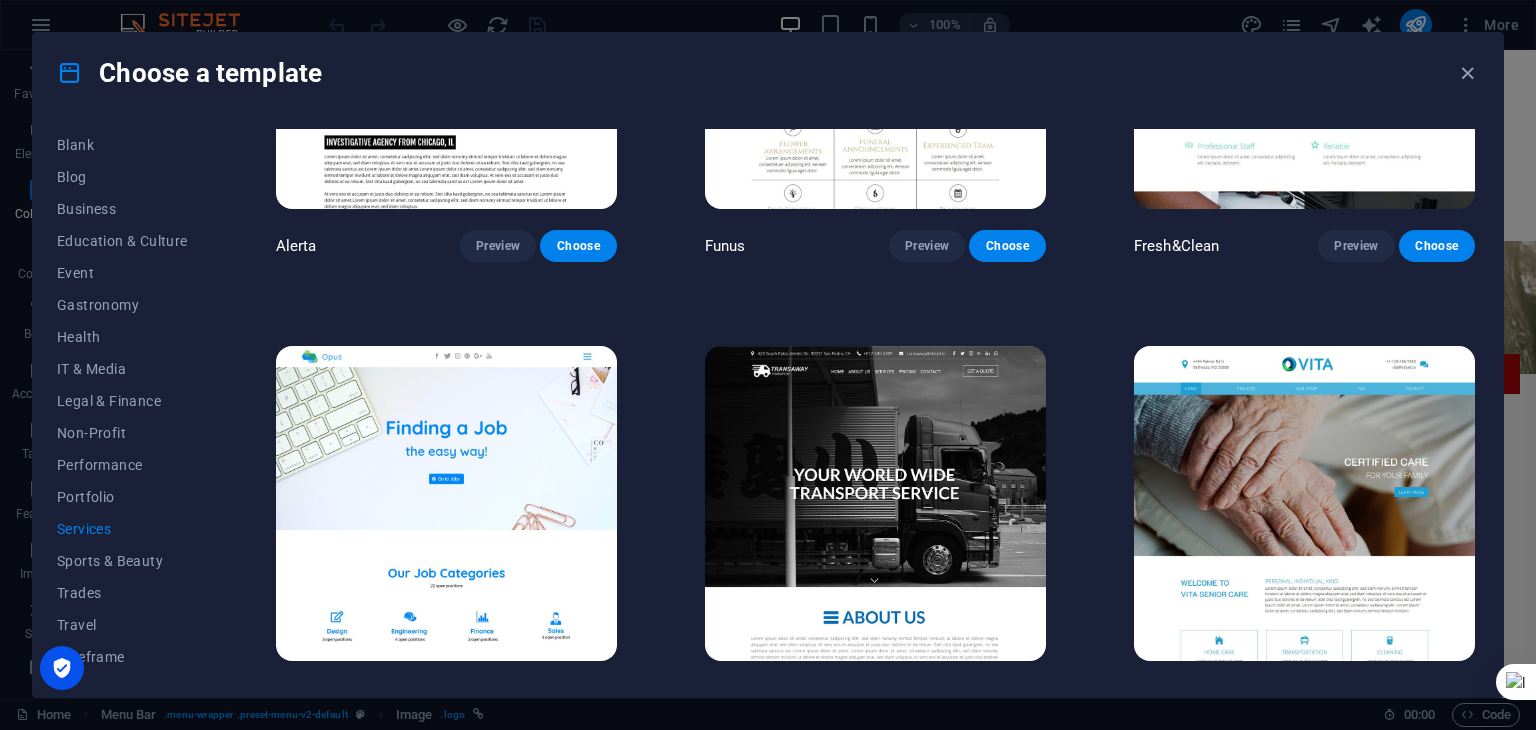 scroll, scrollTop: 2050, scrollLeft: 0, axis: vertical 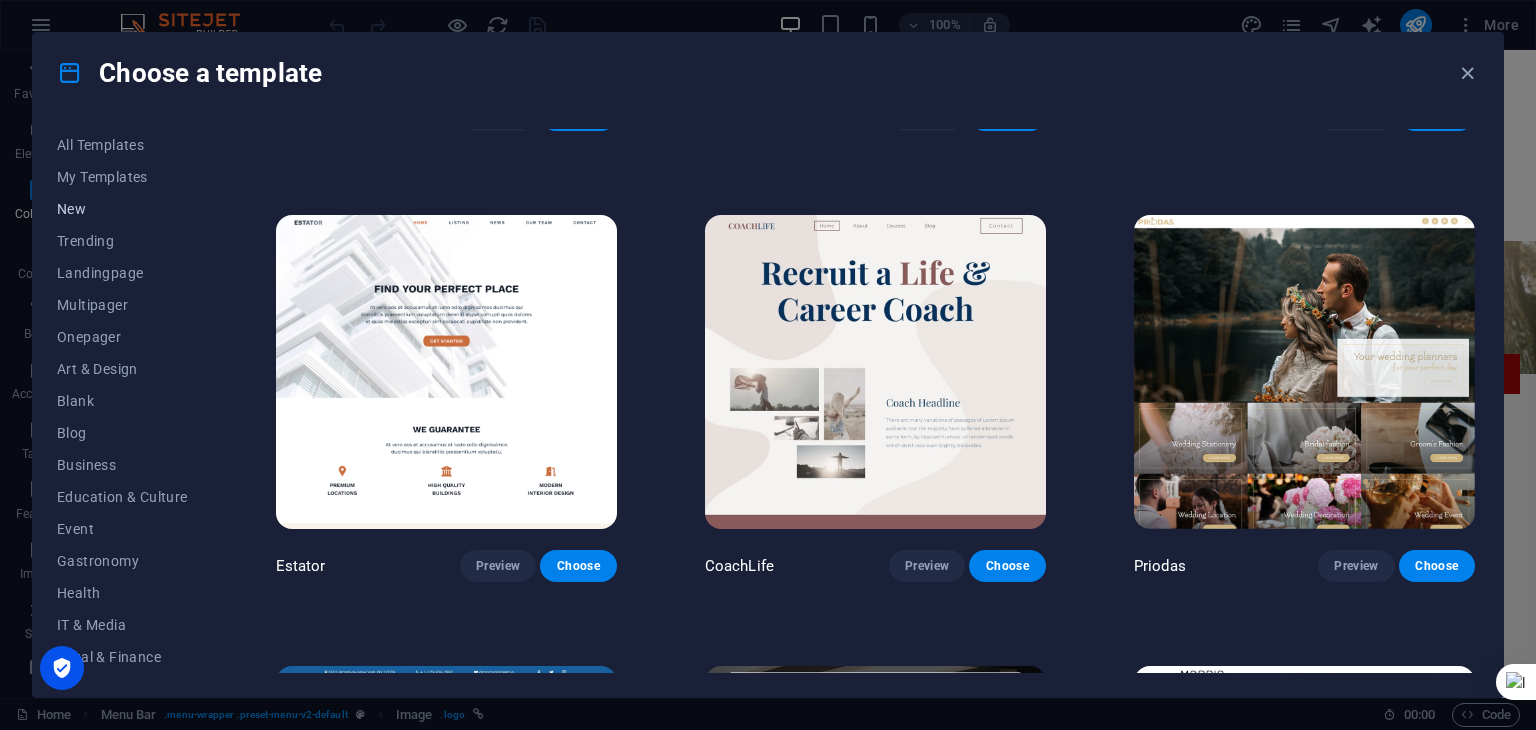 click on "New" at bounding box center (122, 209) 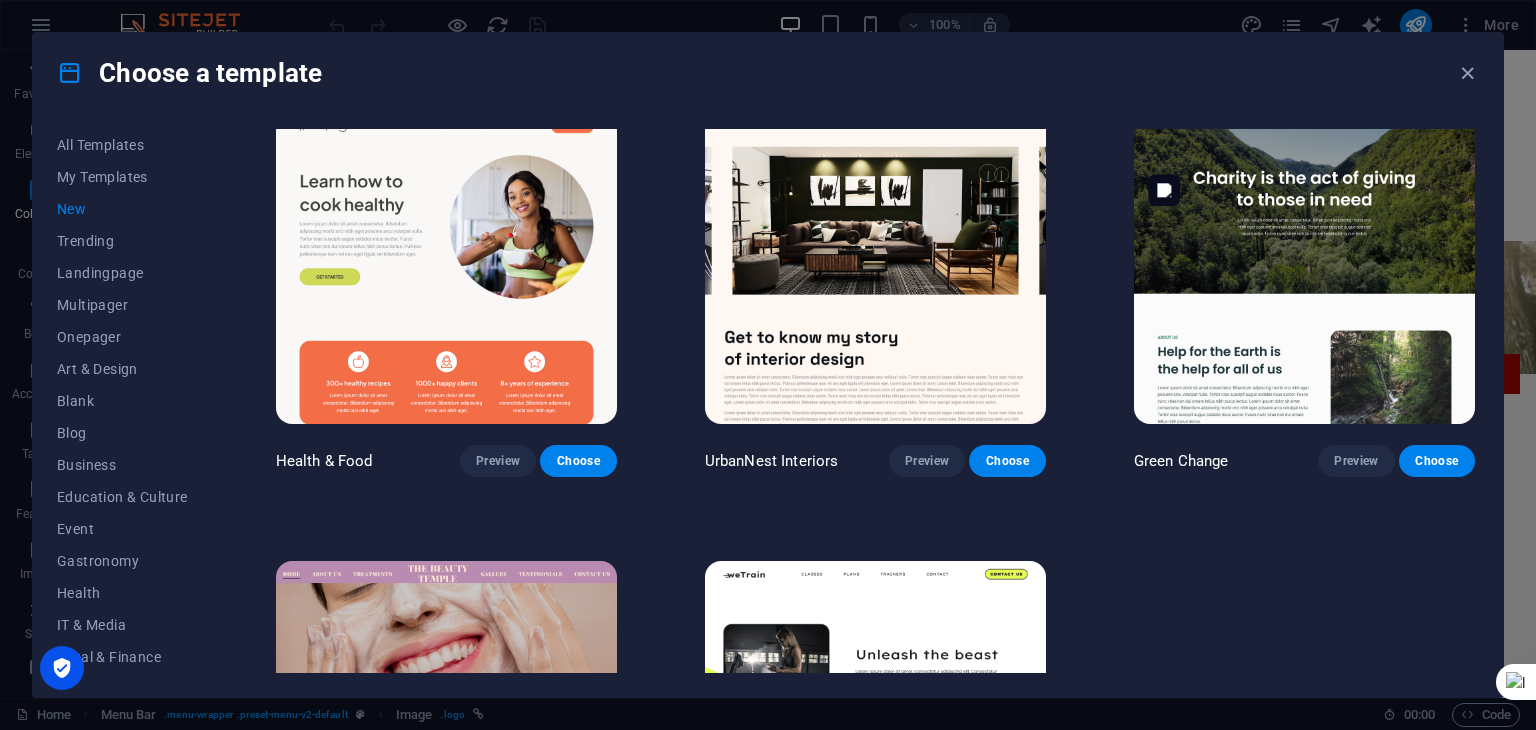 scroll, scrollTop: 2072, scrollLeft: 0, axis: vertical 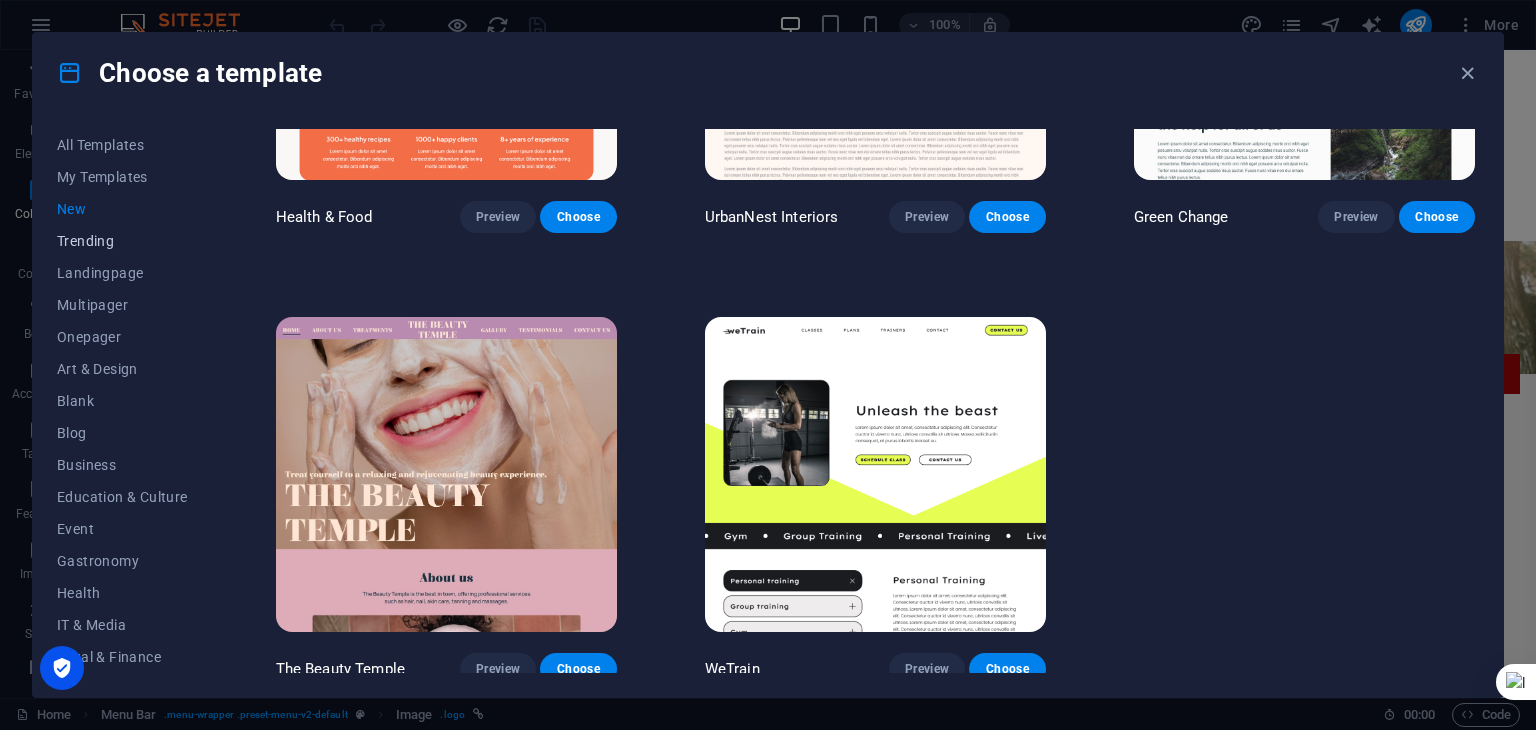 click on "Trending" at bounding box center [122, 241] 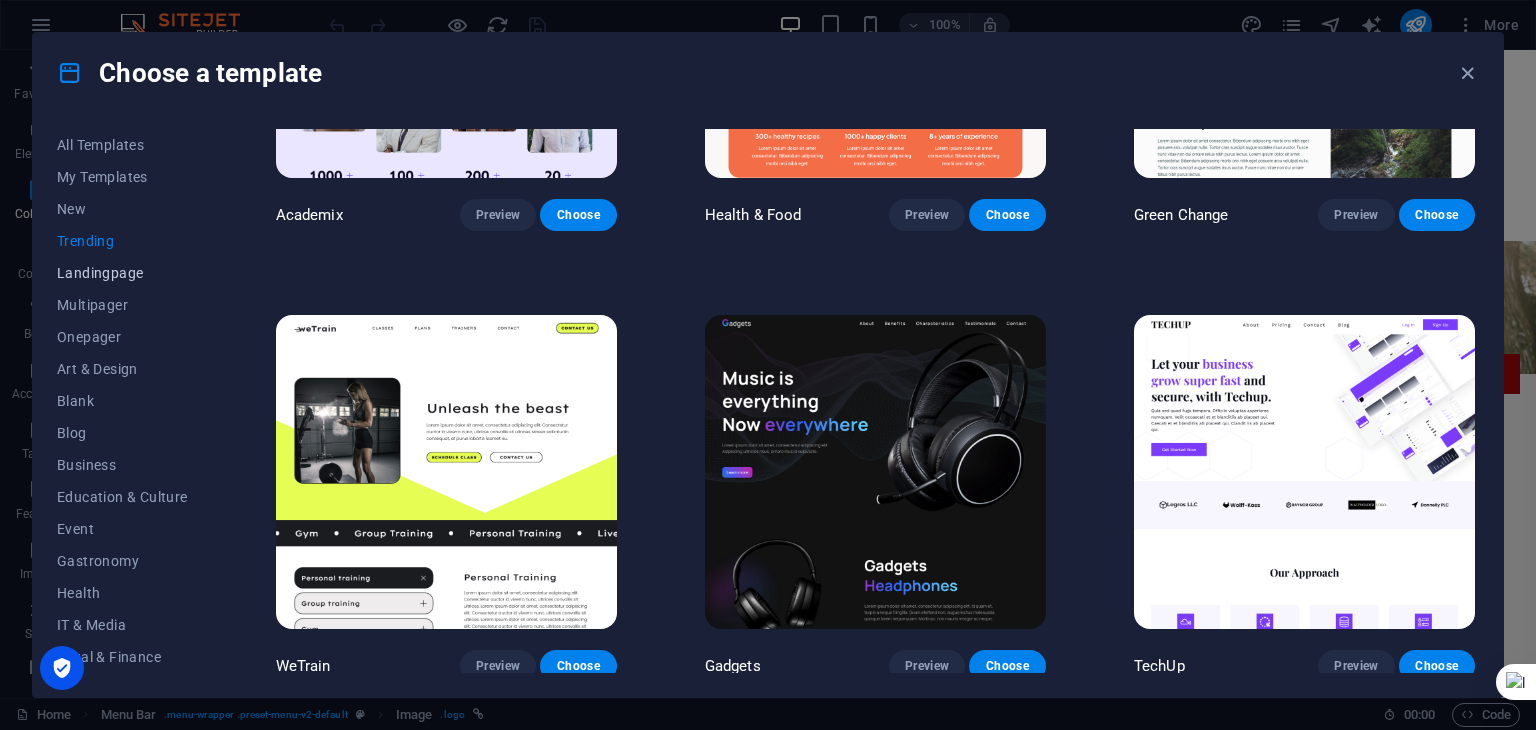 click on "Landingpage" at bounding box center (122, 273) 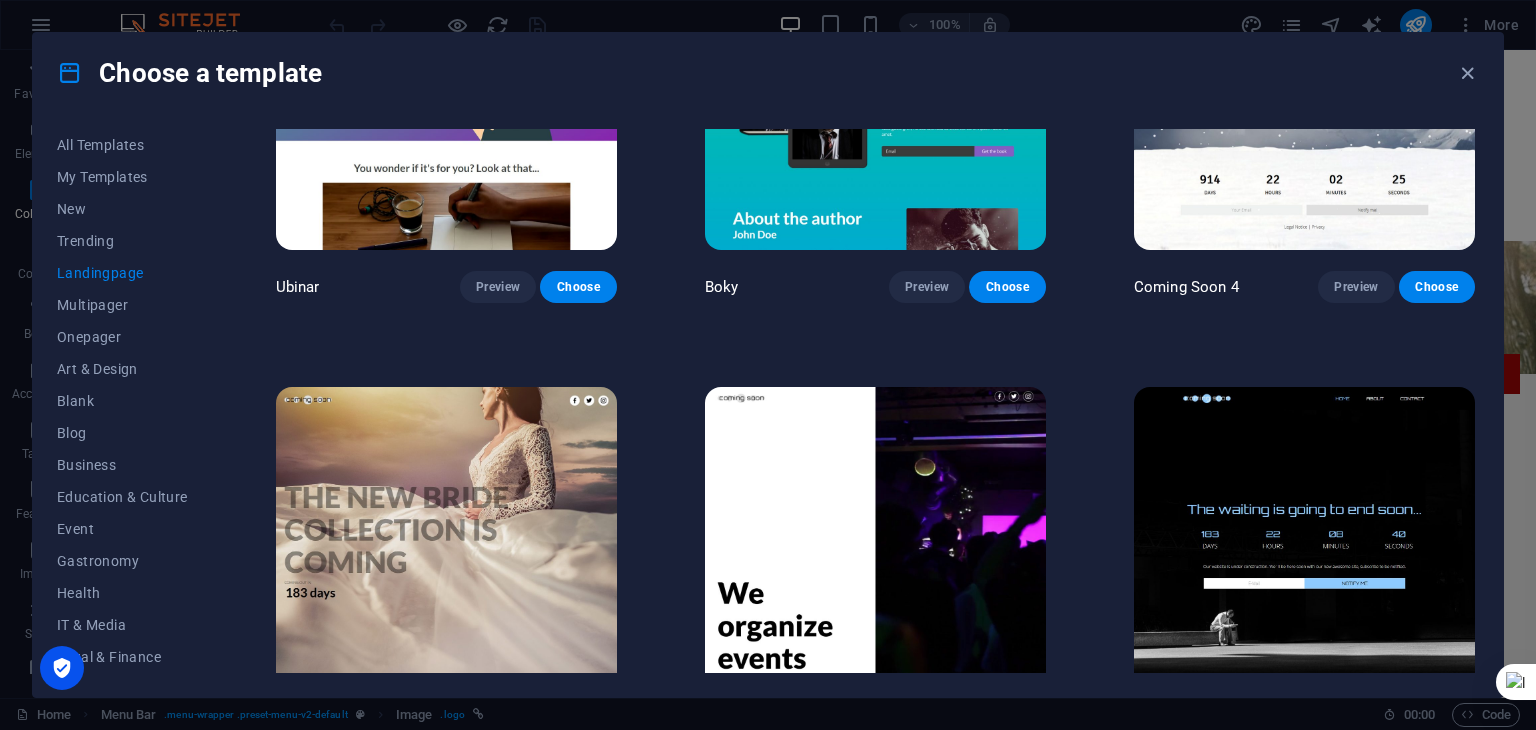 scroll, scrollTop: 3420, scrollLeft: 0, axis: vertical 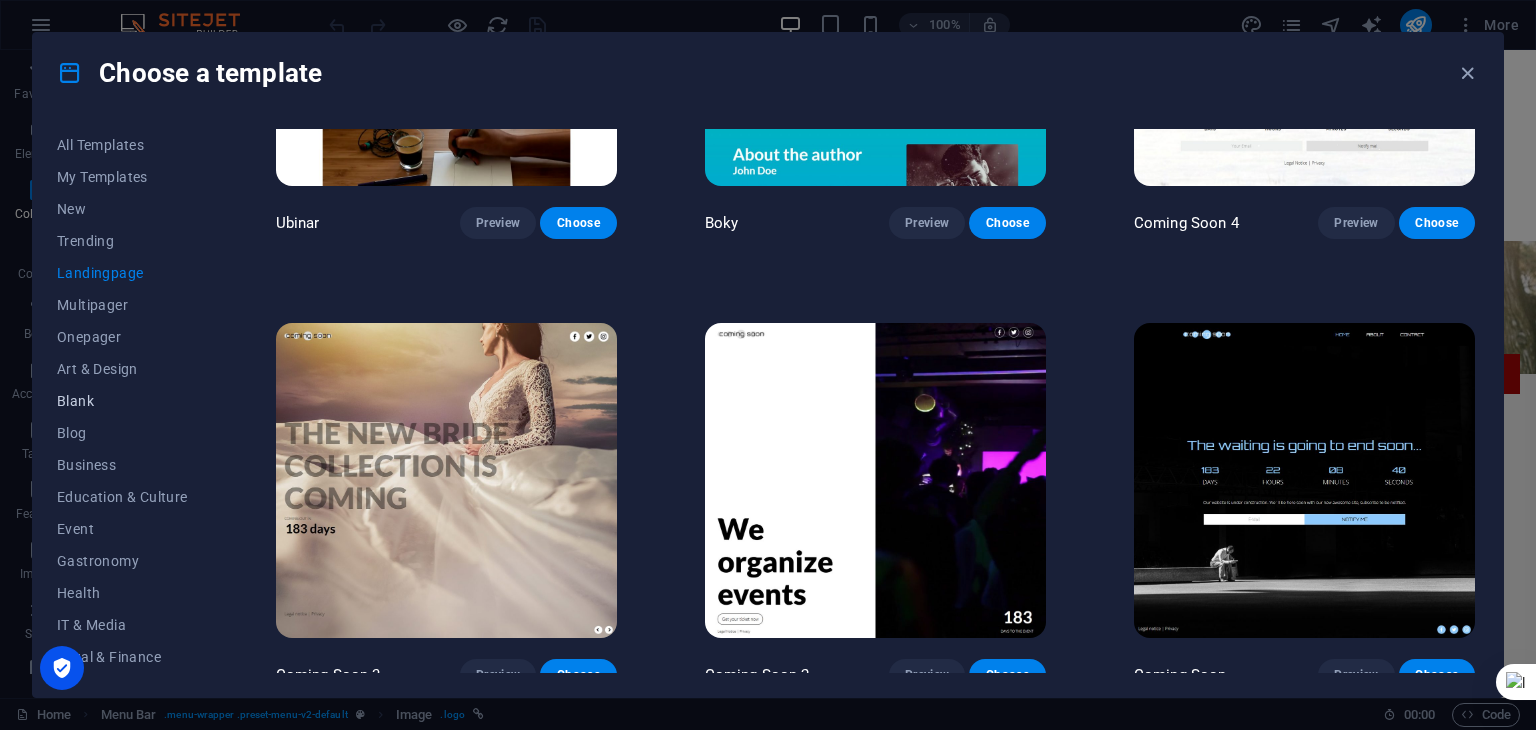 click on "Blank" at bounding box center [122, 401] 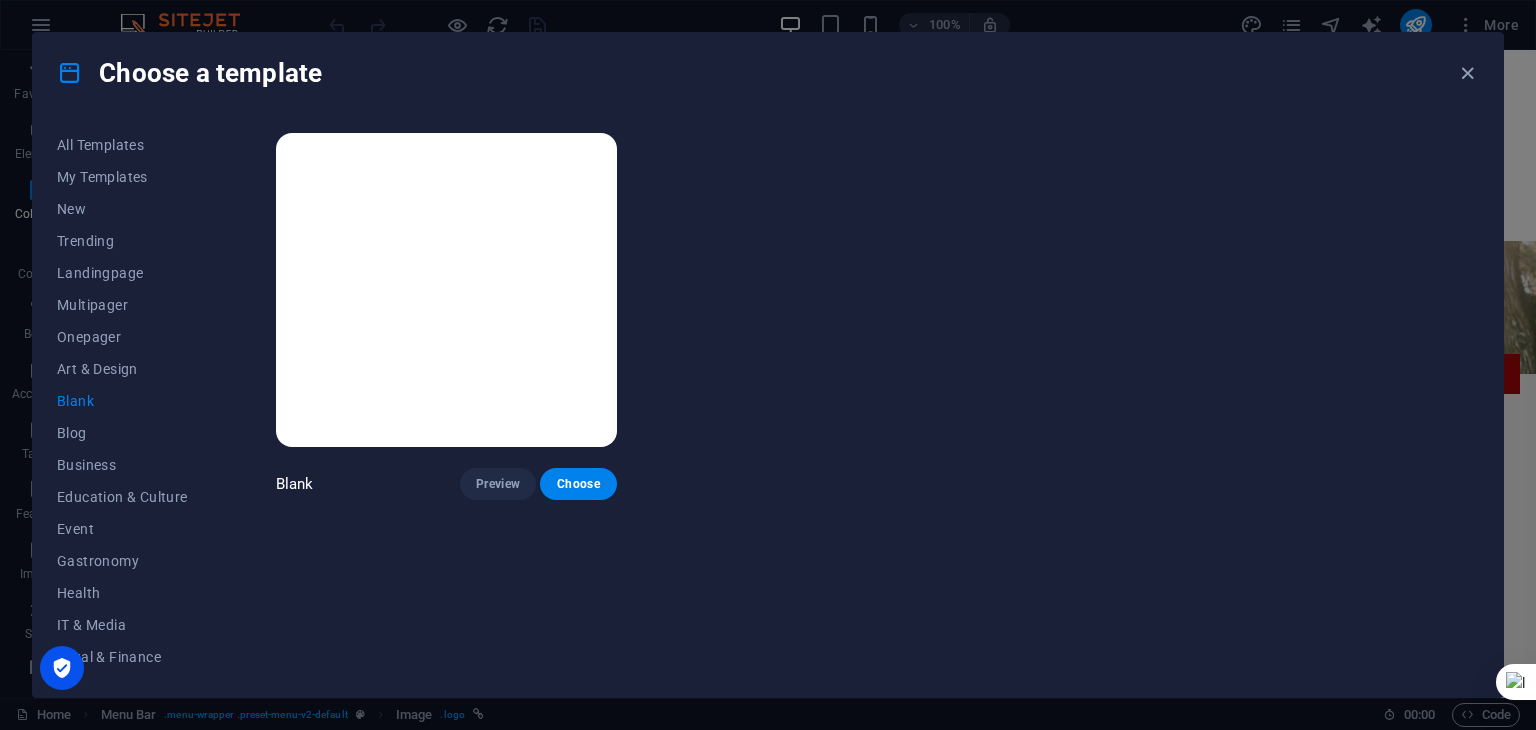 scroll, scrollTop: 0, scrollLeft: 0, axis: both 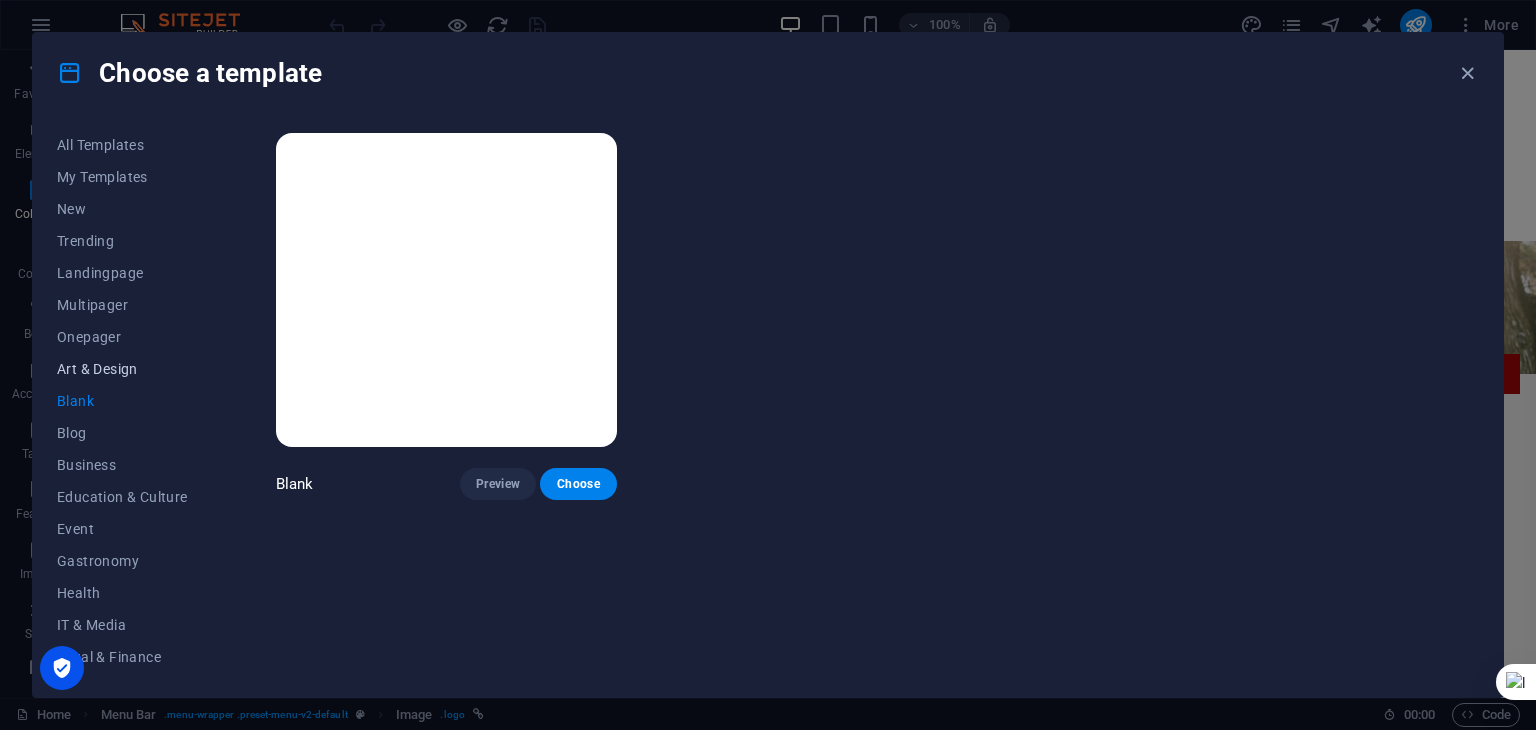 click on "Art & Design" at bounding box center [122, 369] 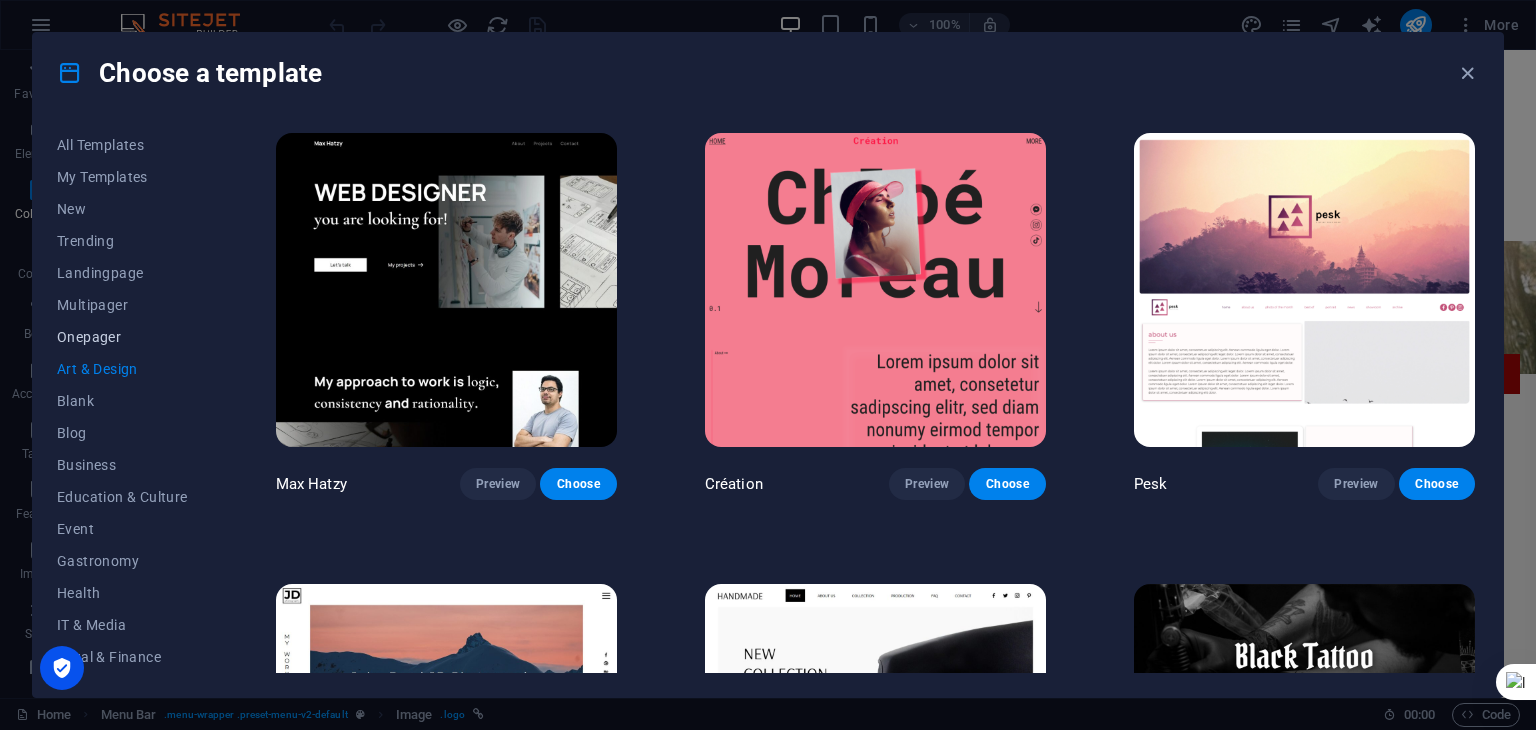 click on "Onepager" at bounding box center [122, 337] 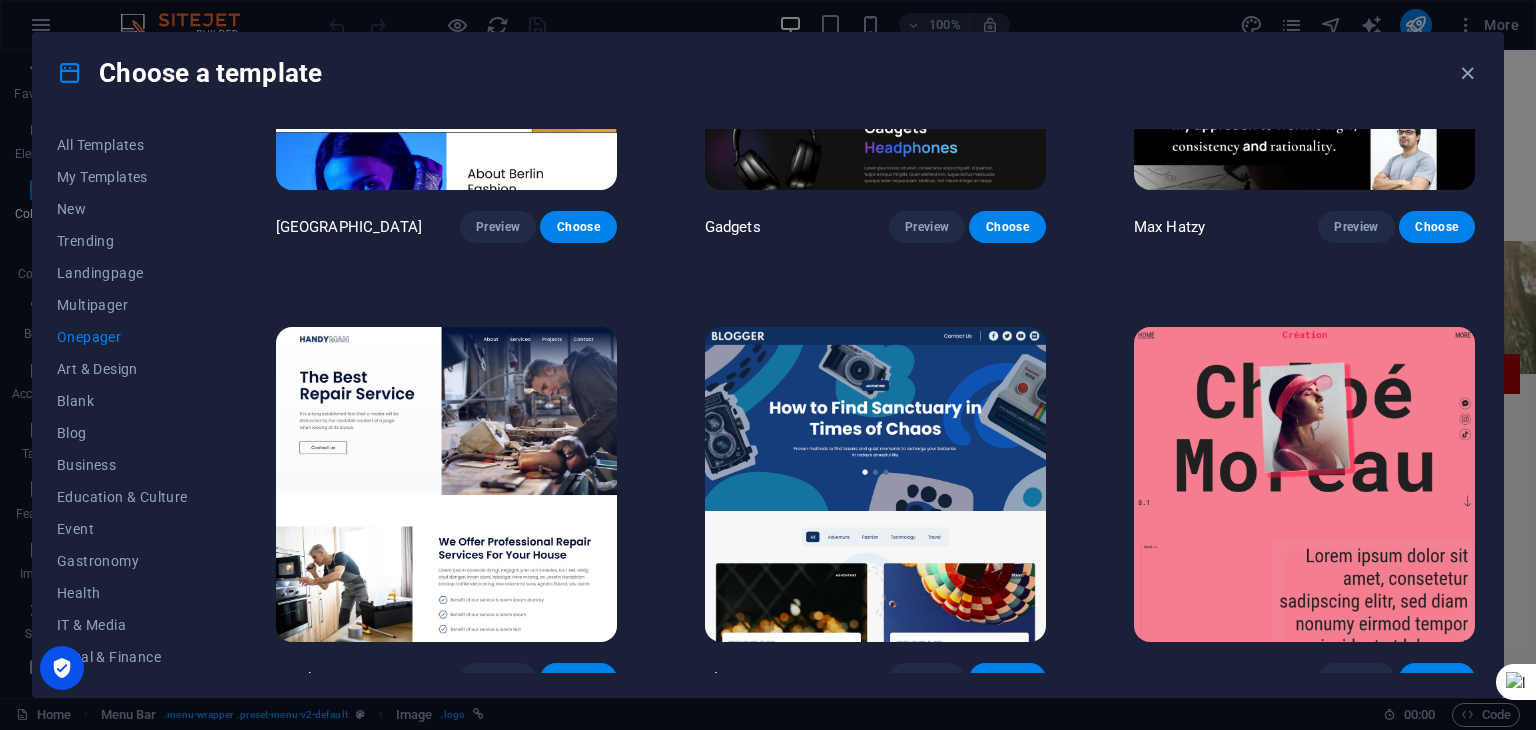 scroll, scrollTop: 2100, scrollLeft: 0, axis: vertical 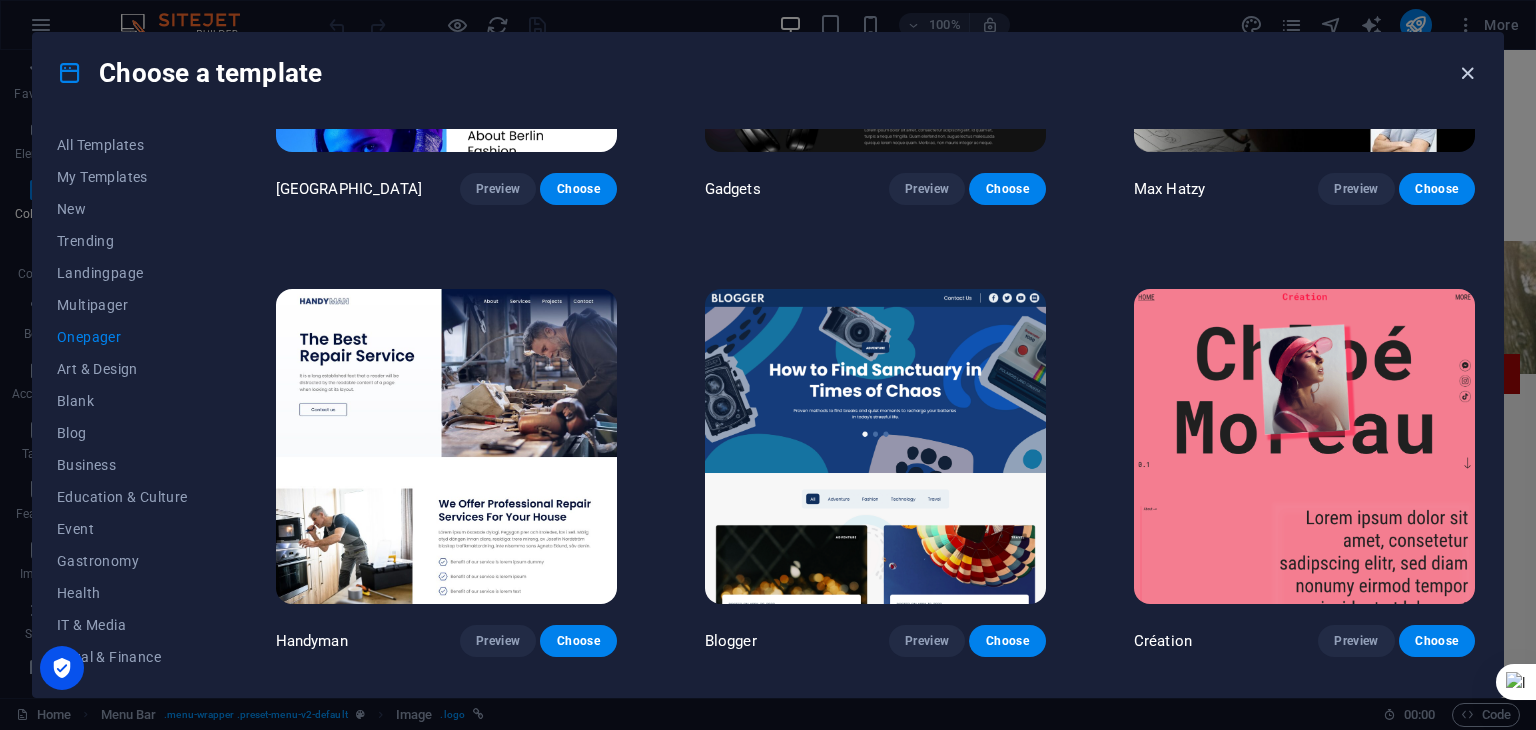 click at bounding box center [1467, 73] 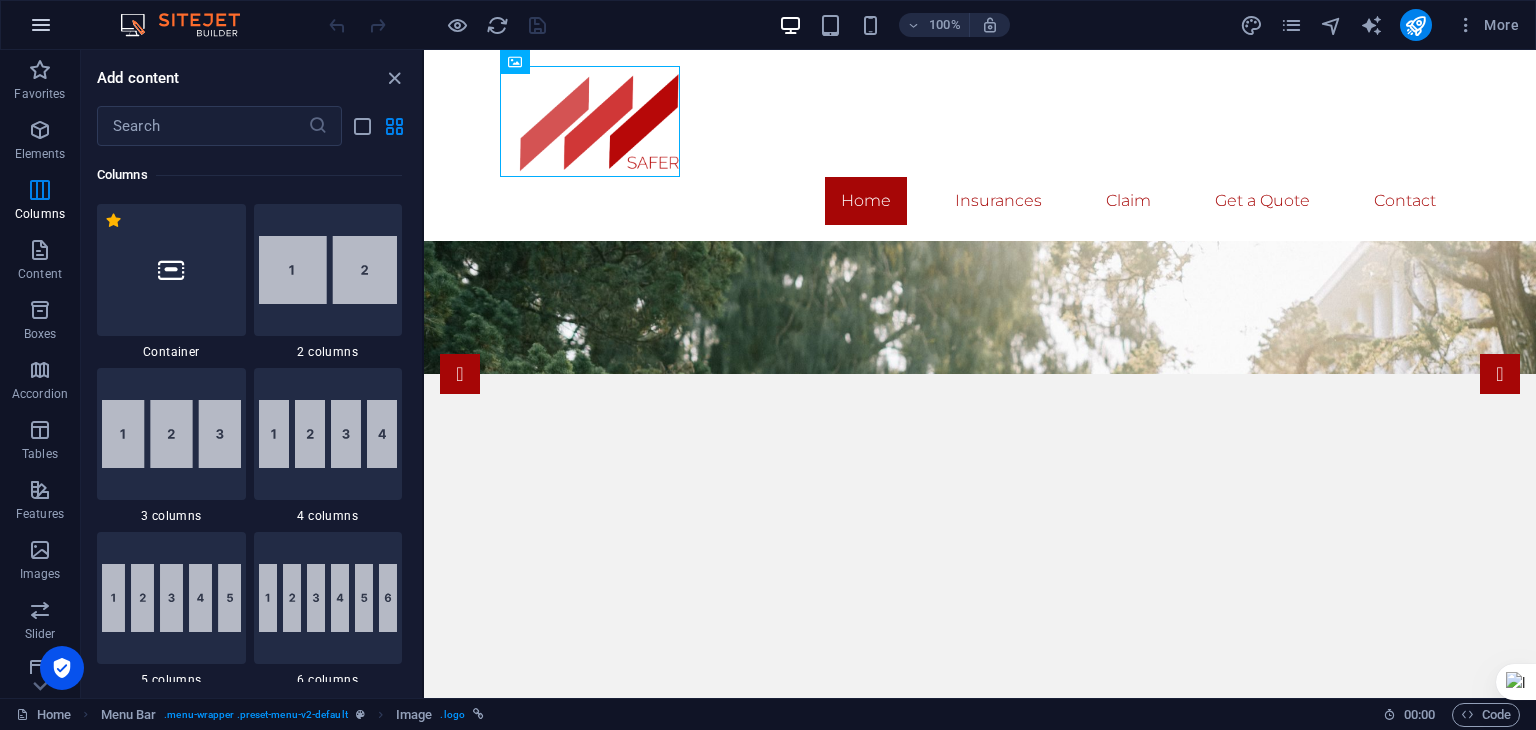 click at bounding box center [41, 25] 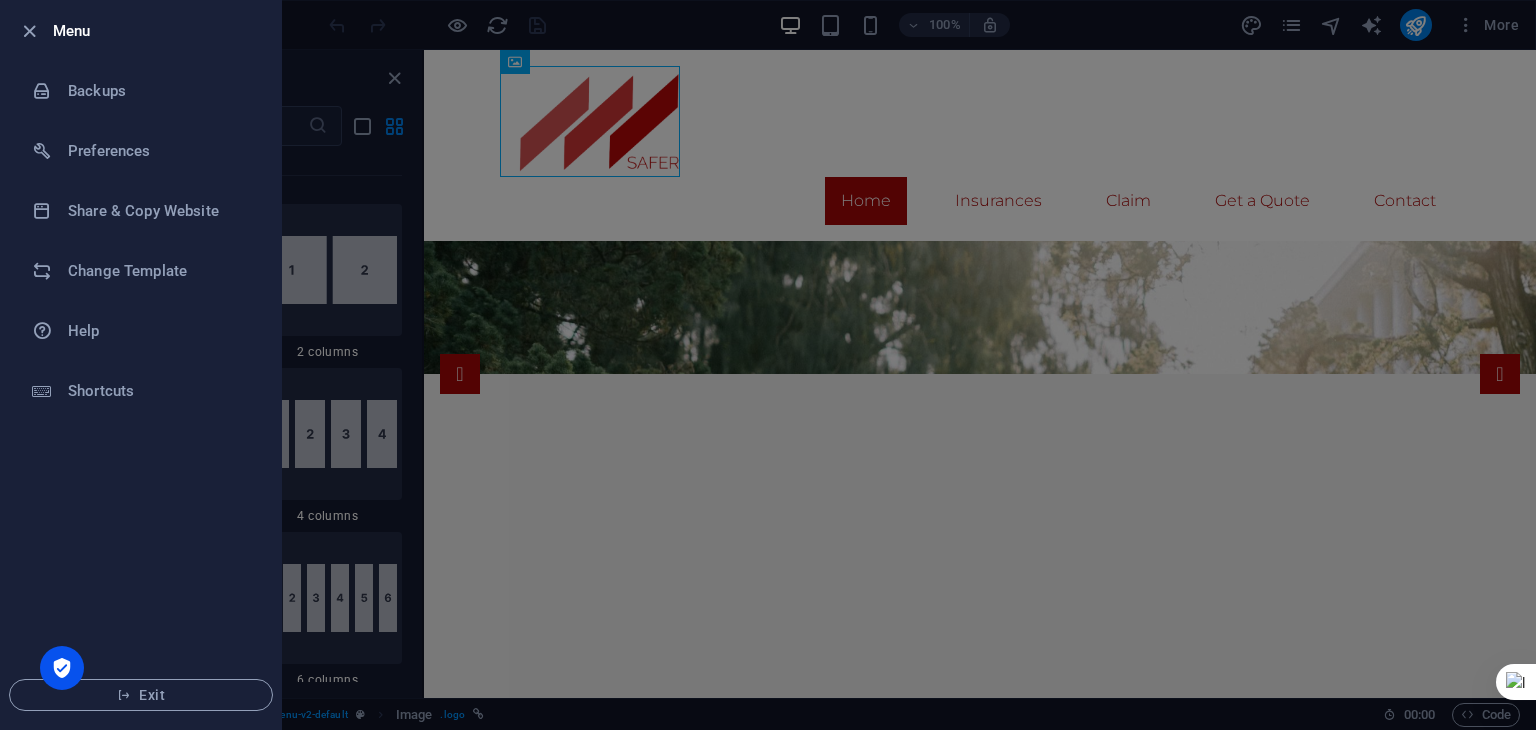 click at bounding box center [768, 365] 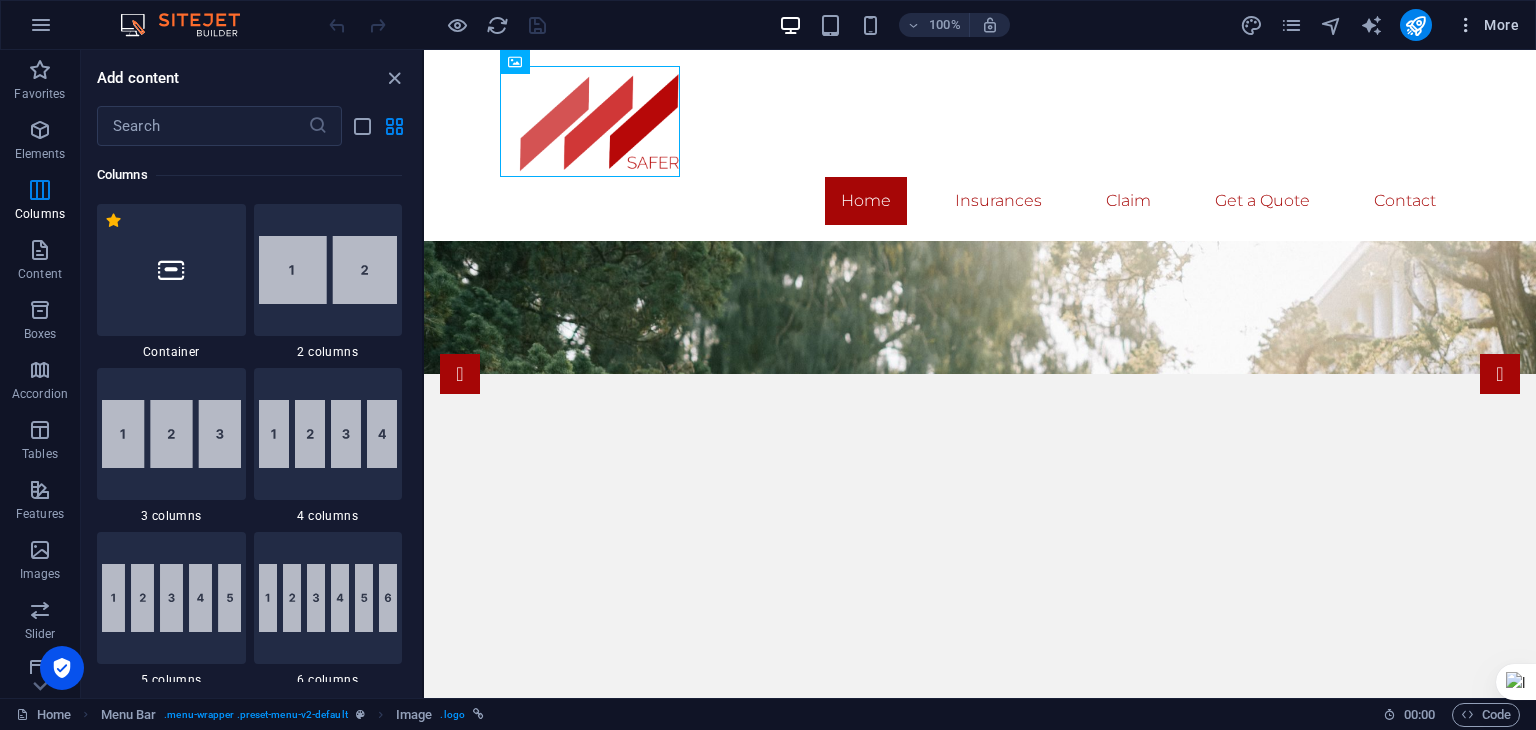 click on "More" at bounding box center (1487, 25) 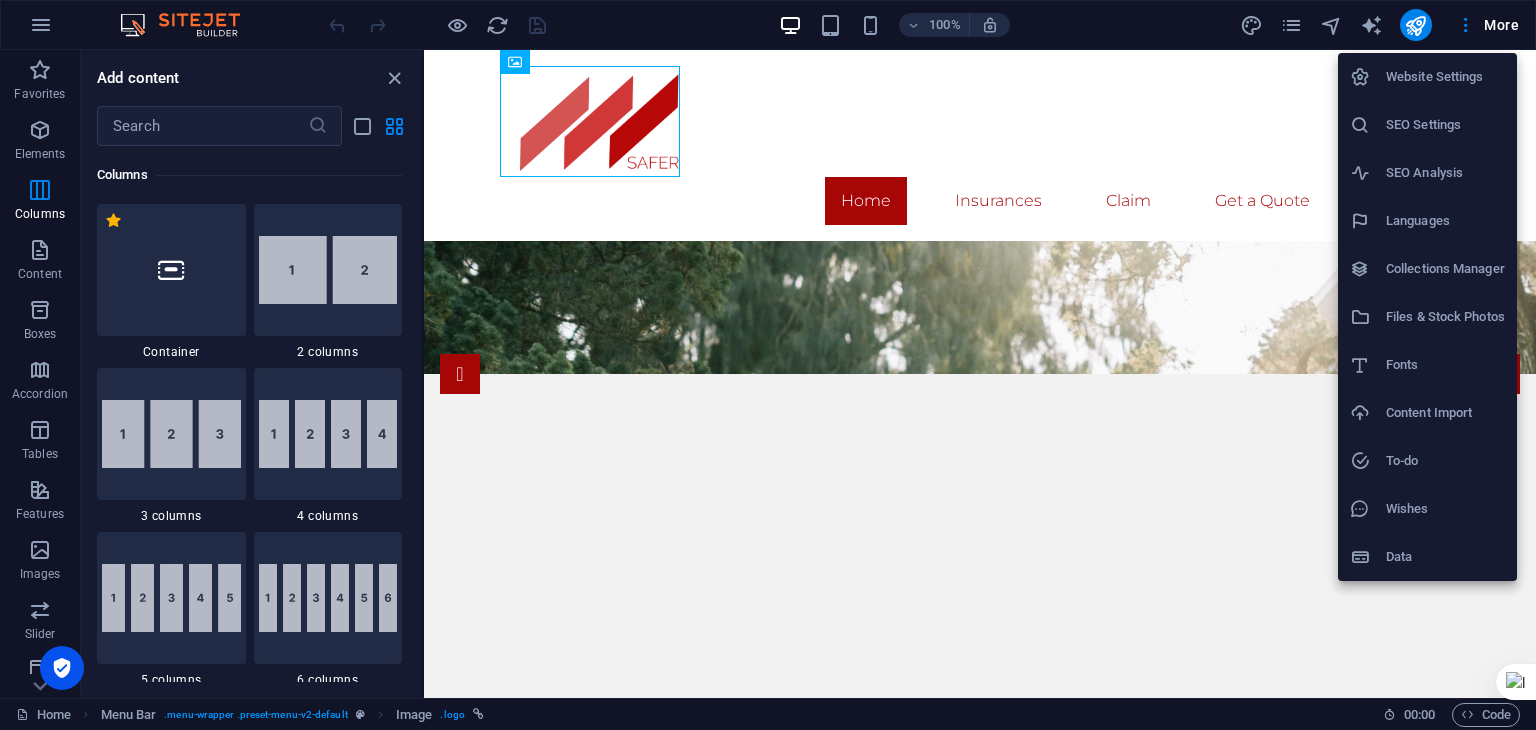 click at bounding box center (768, 365) 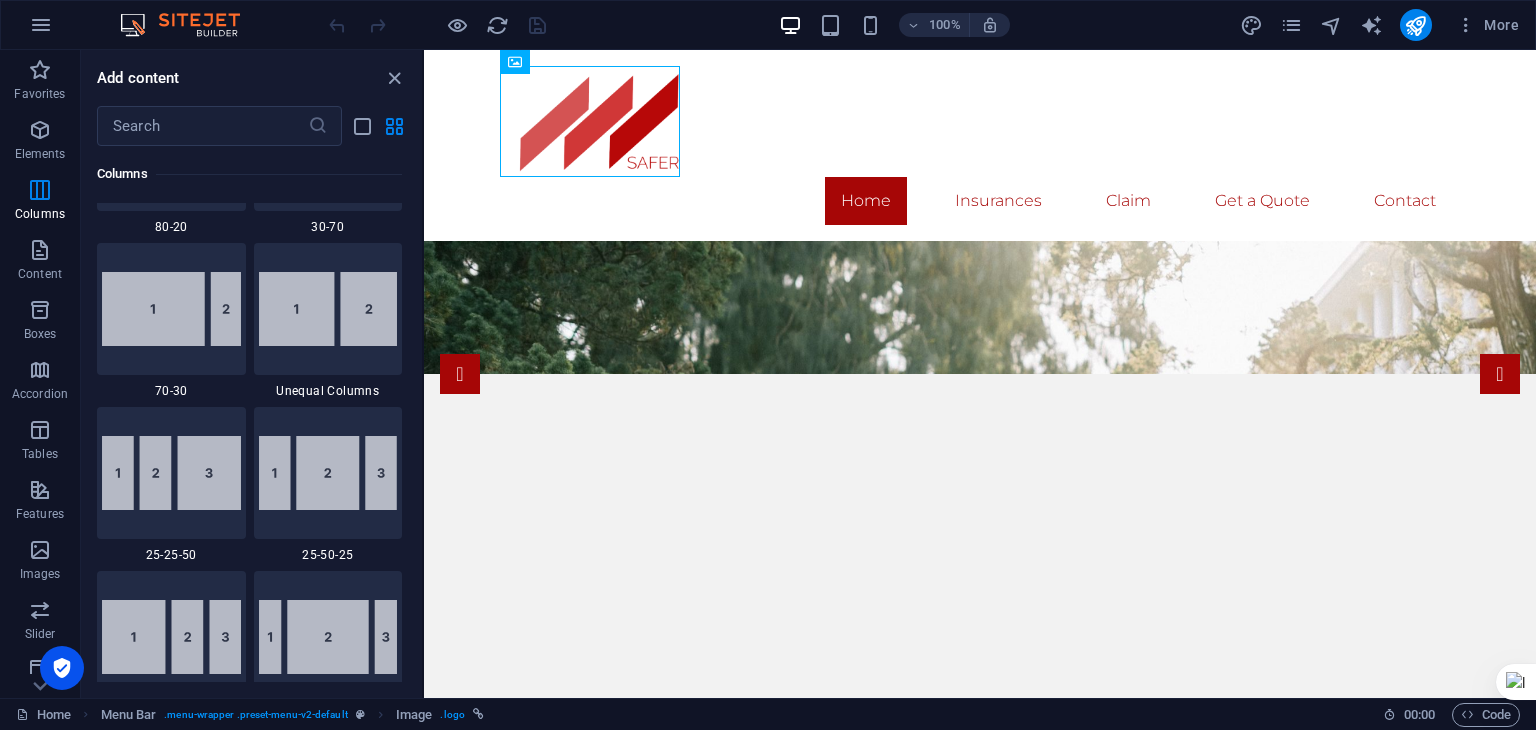 scroll, scrollTop: 2189, scrollLeft: 0, axis: vertical 